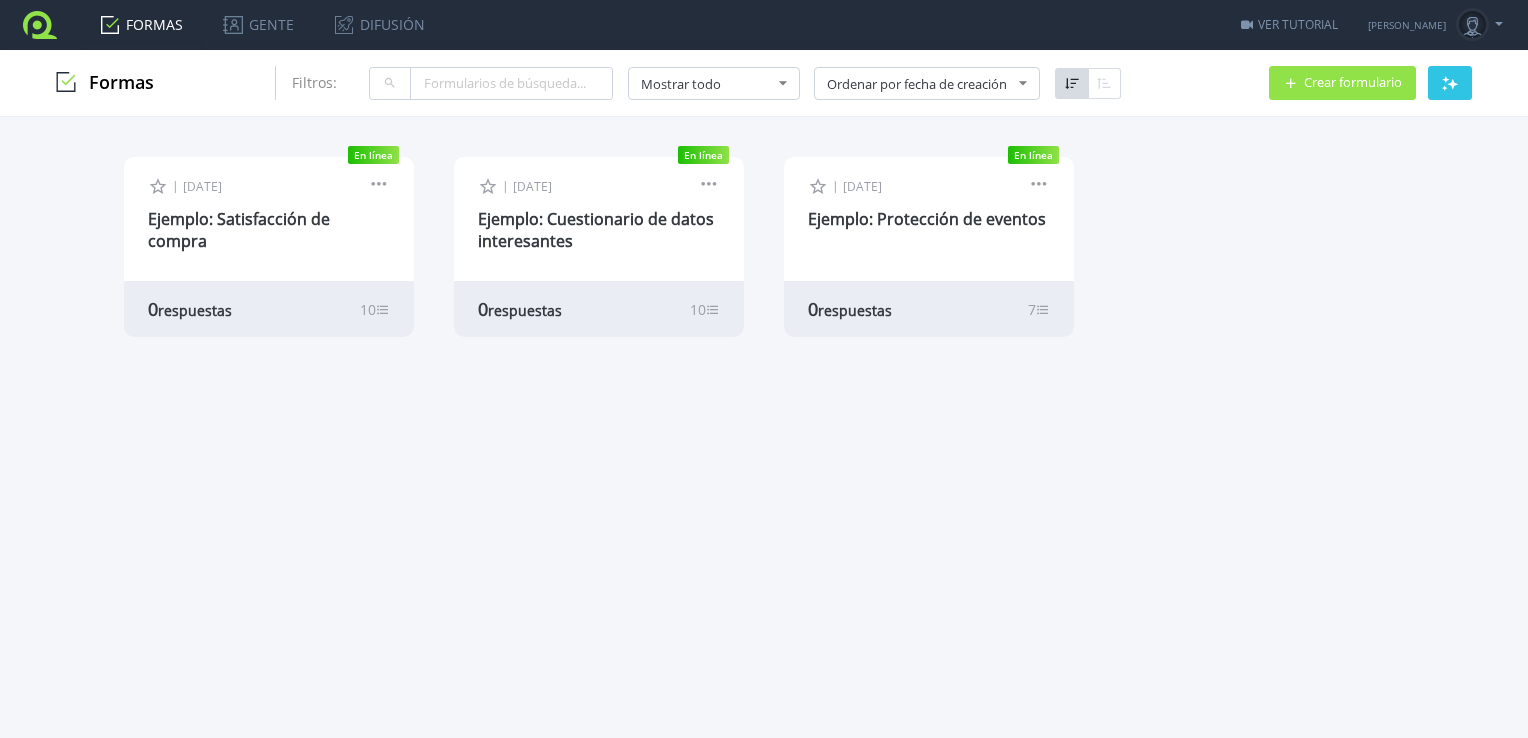 scroll, scrollTop: 0, scrollLeft: 0, axis: both 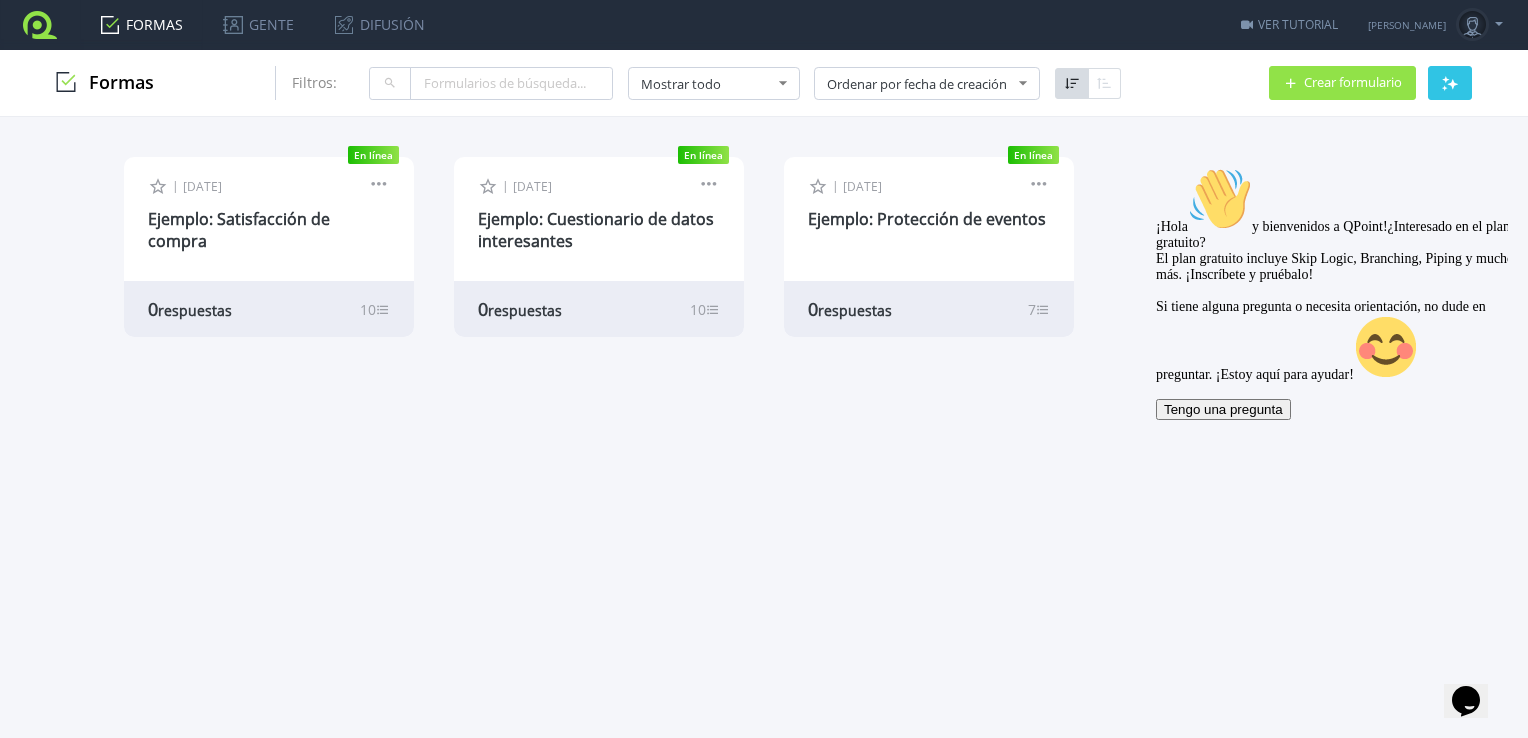 click on "Ejemplo: Satisfacción de compra" at bounding box center (239, 230) 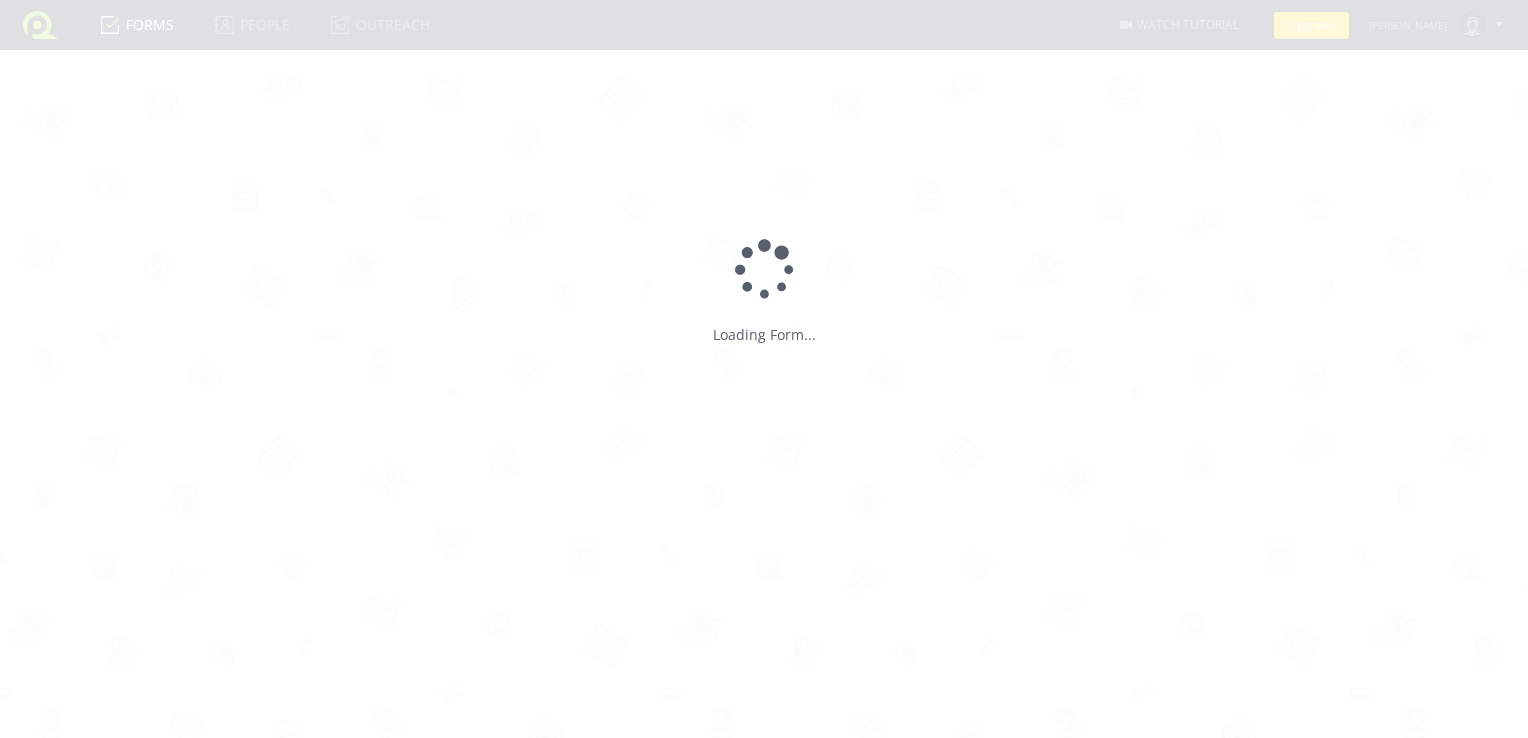scroll, scrollTop: 0, scrollLeft: 0, axis: both 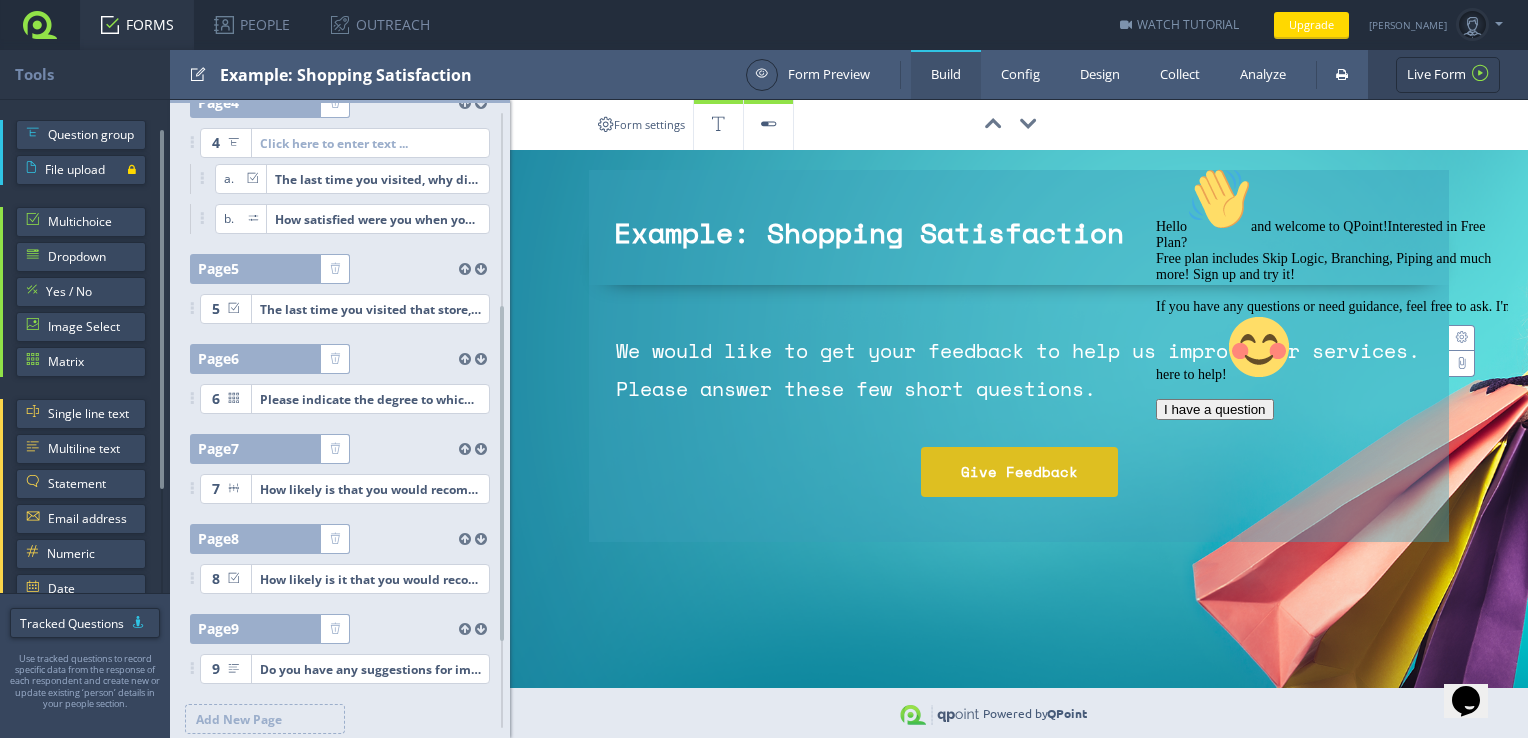 click on "Give Feedback" at bounding box center [1019, 472] 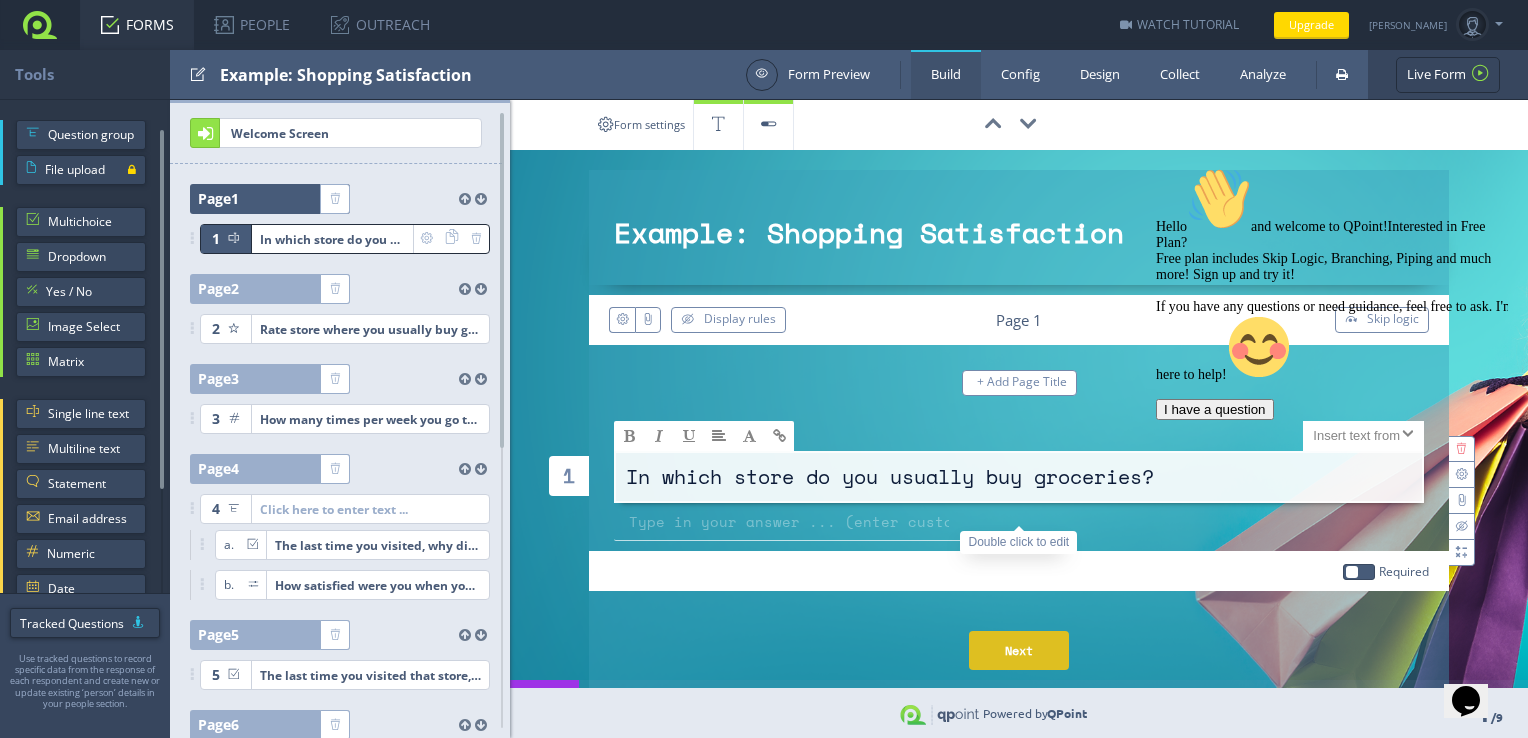click on "Opens Chat This icon Opens the chat window." 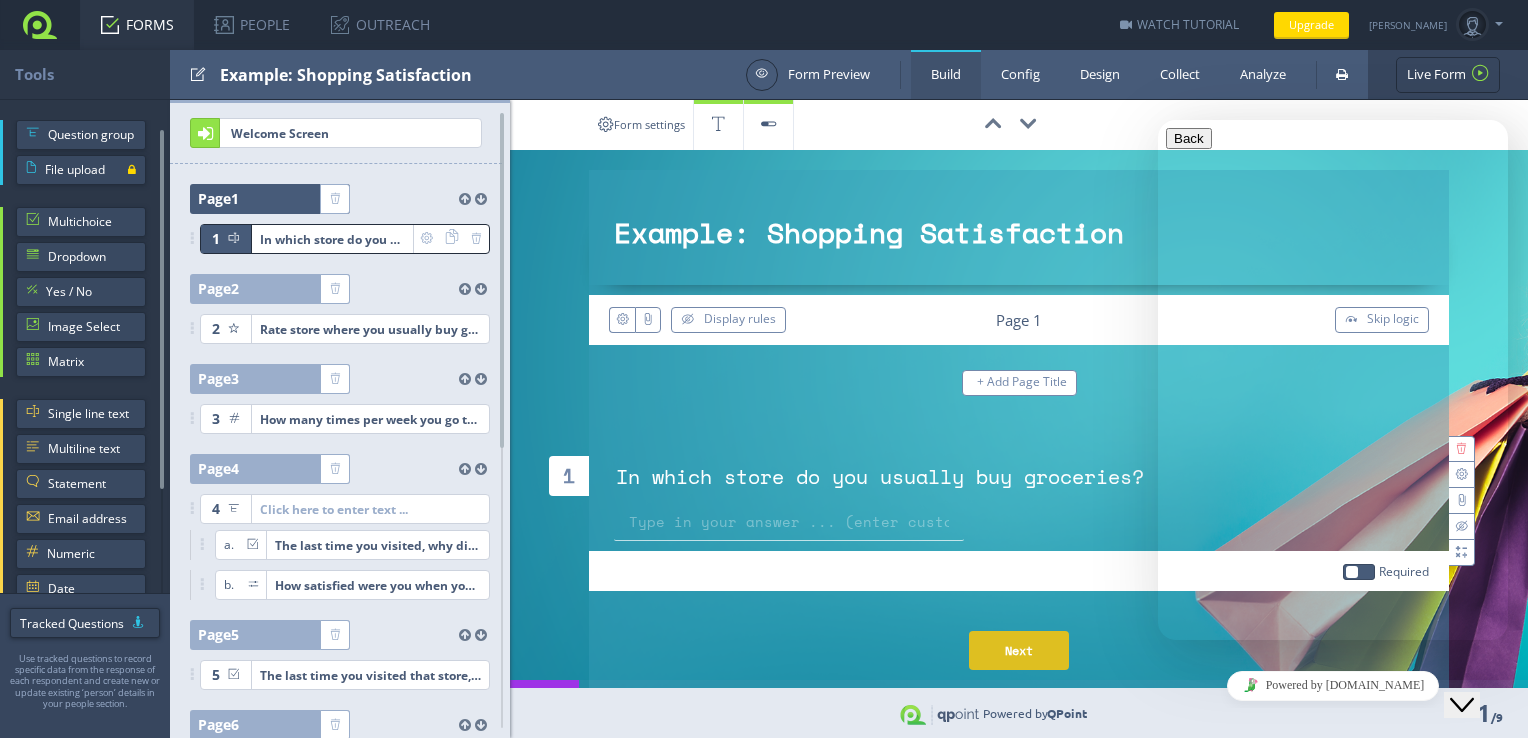 click at bounding box center [1019, 522] 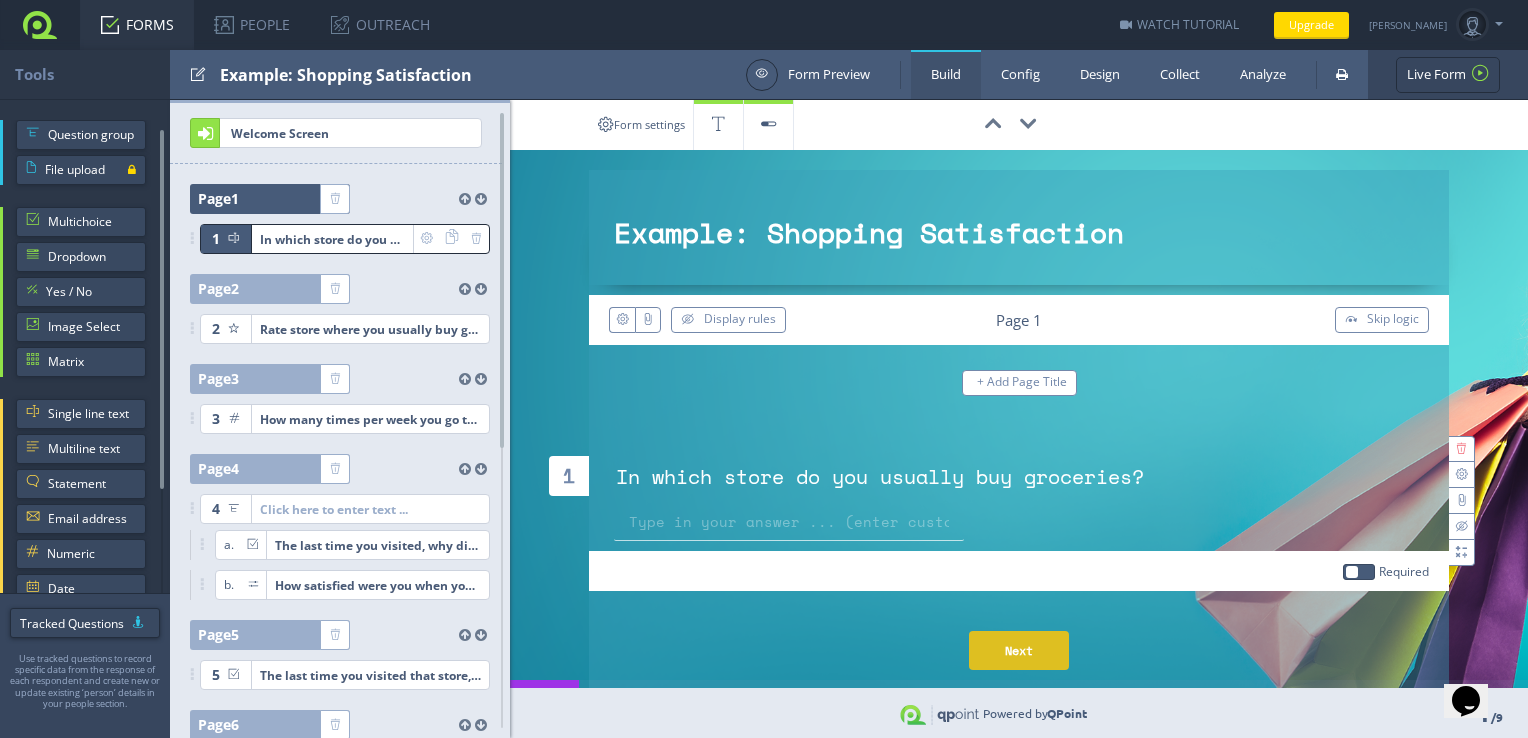 scroll, scrollTop: 35, scrollLeft: 0, axis: vertical 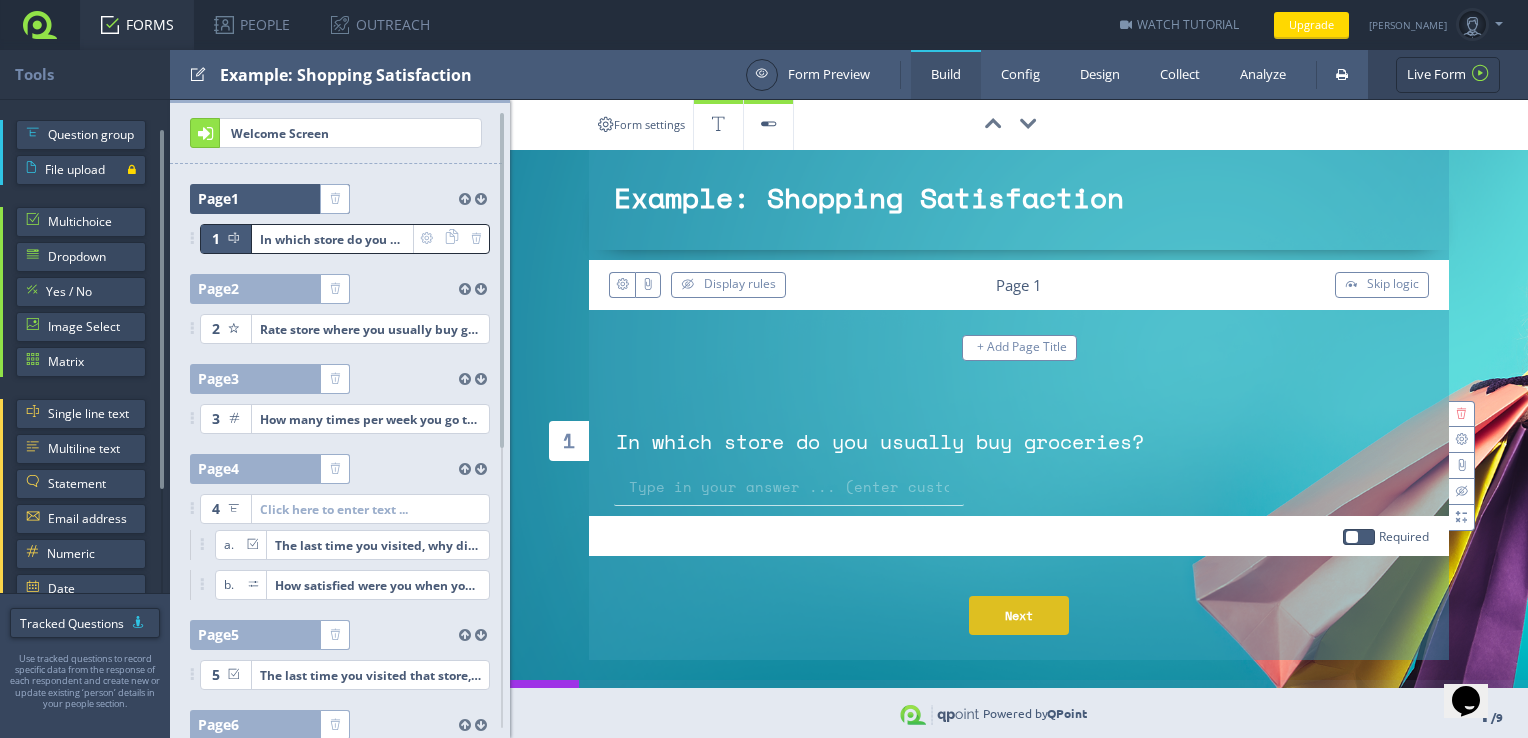 click at bounding box center (1480, 74) 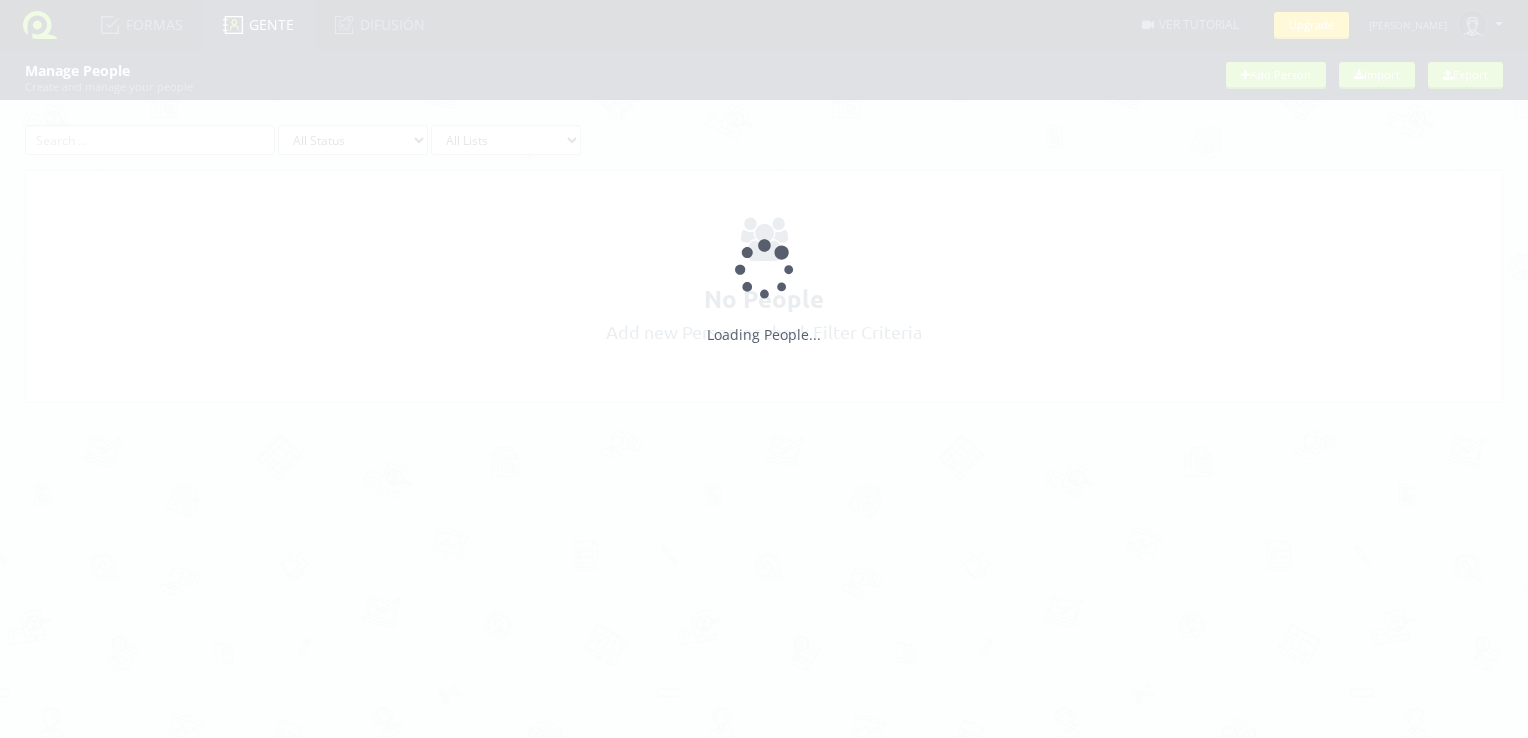 scroll, scrollTop: 0, scrollLeft: 0, axis: both 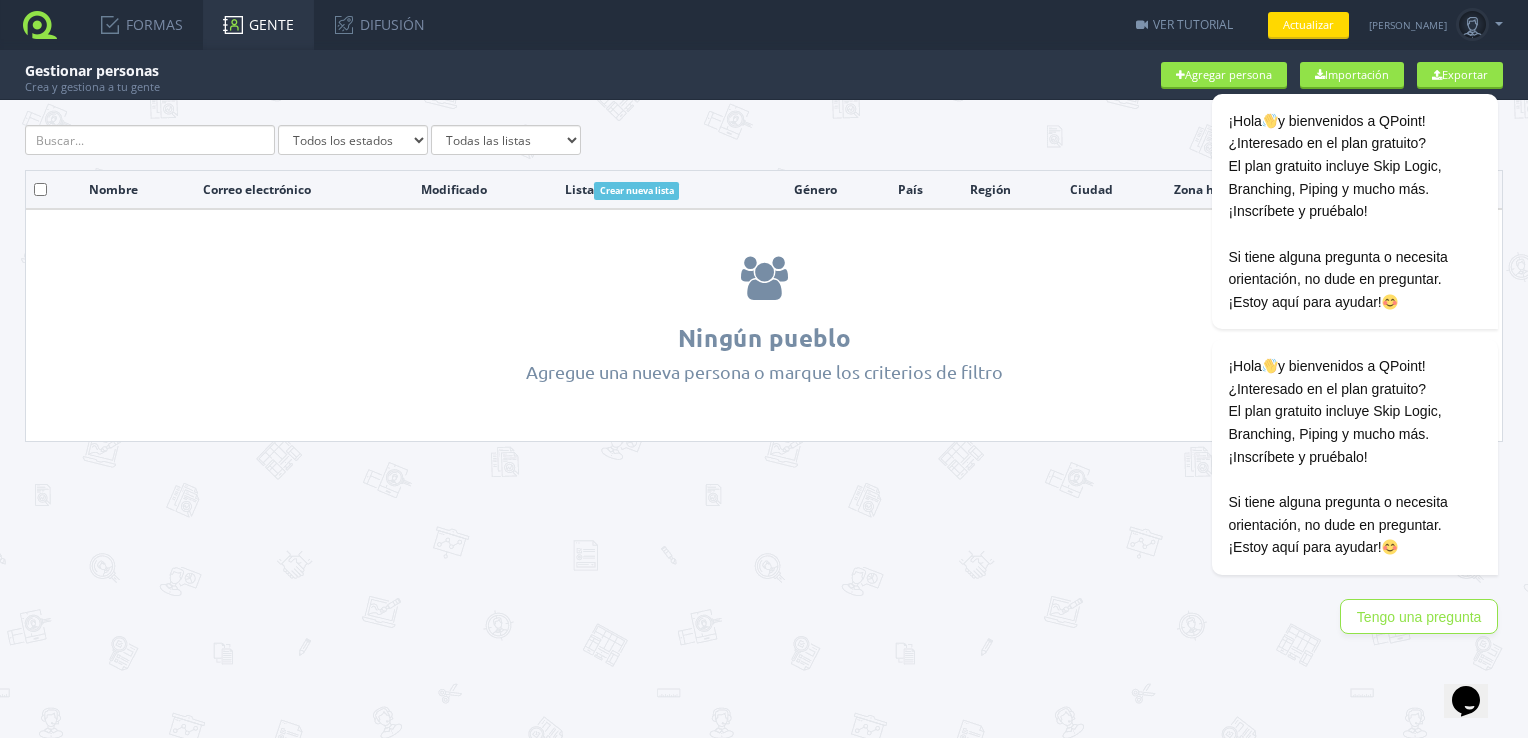 click on "FORMAS" at bounding box center [141, 25] 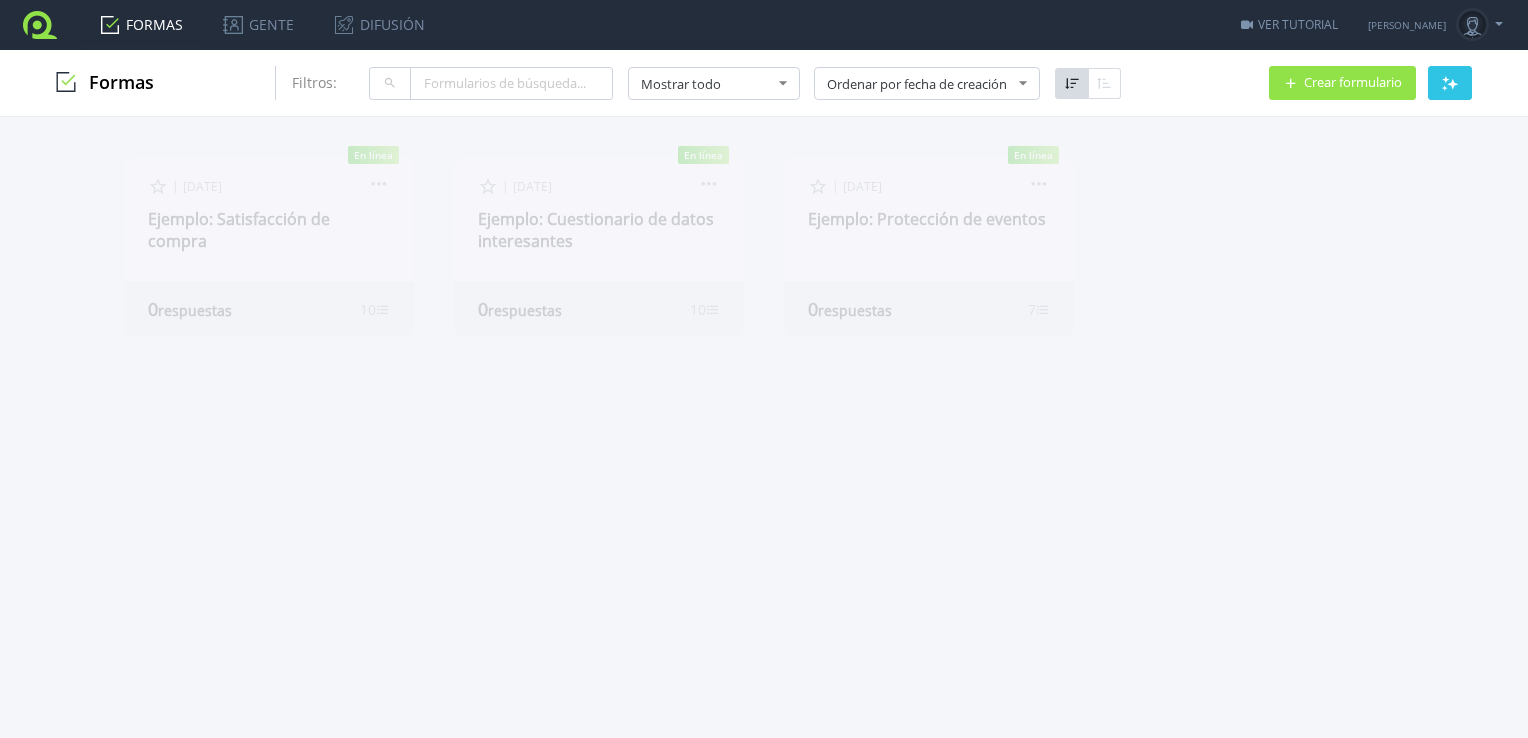 scroll, scrollTop: 0, scrollLeft: 0, axis: both 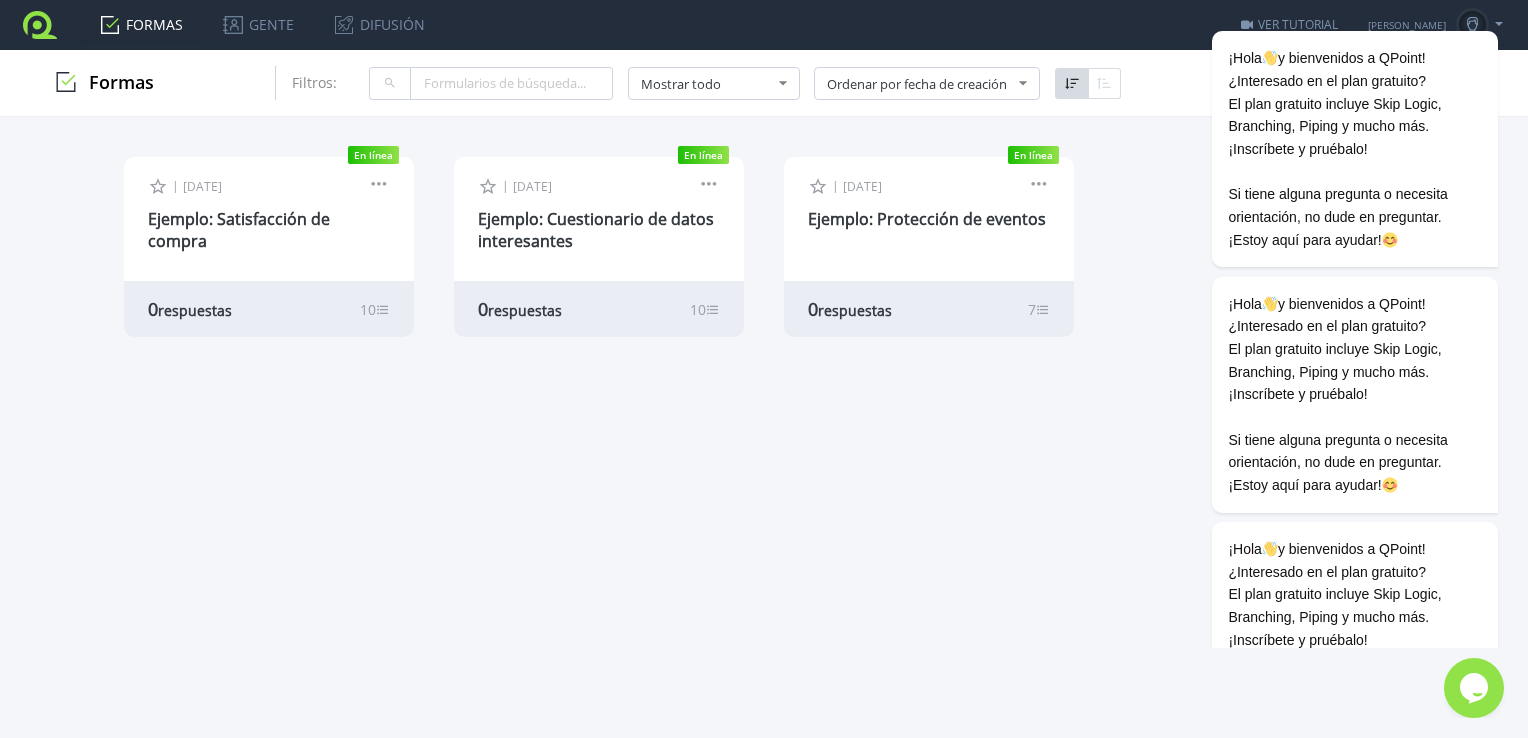 click 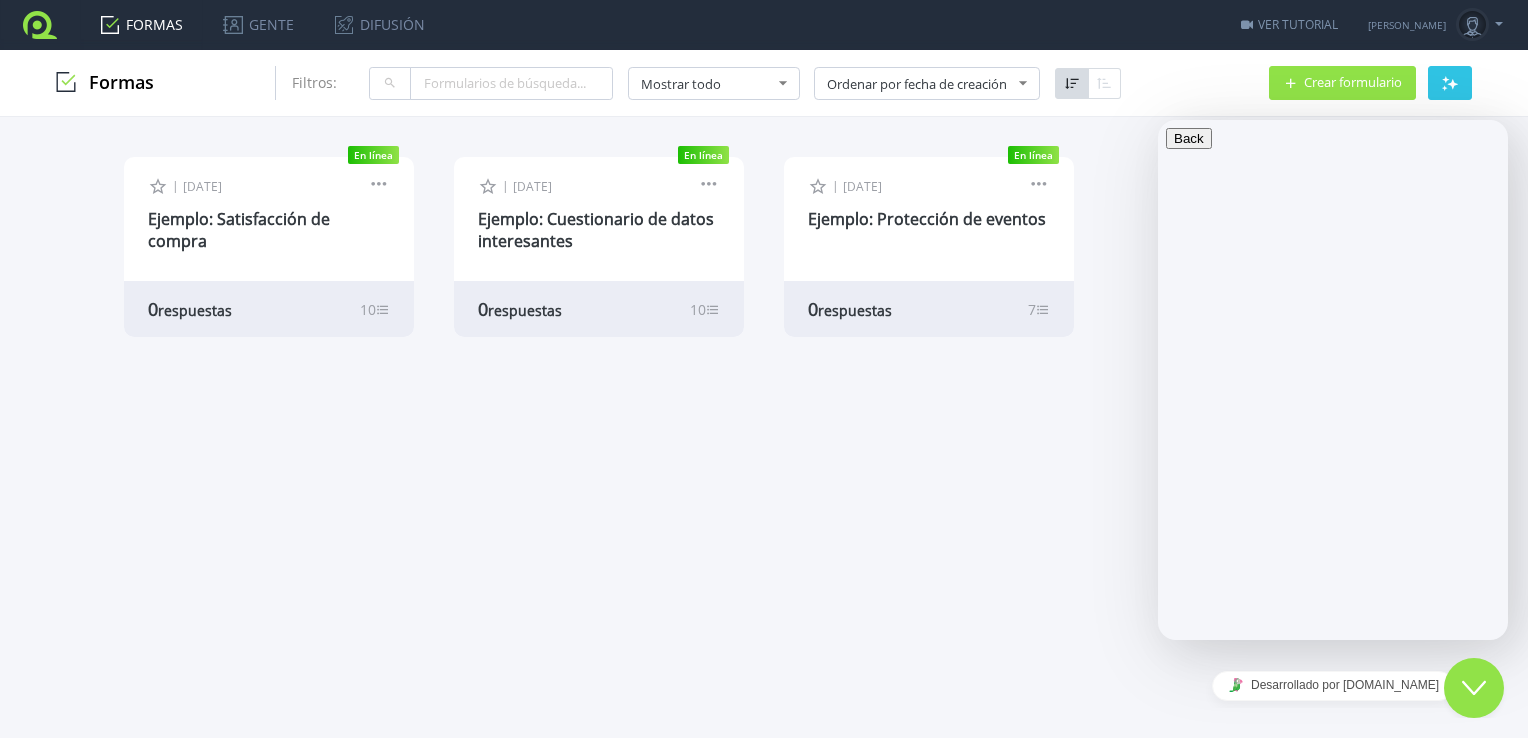 click on "Cerrar chat Este icono cierra la ventana de chat." at bounding box center (1474, 688) 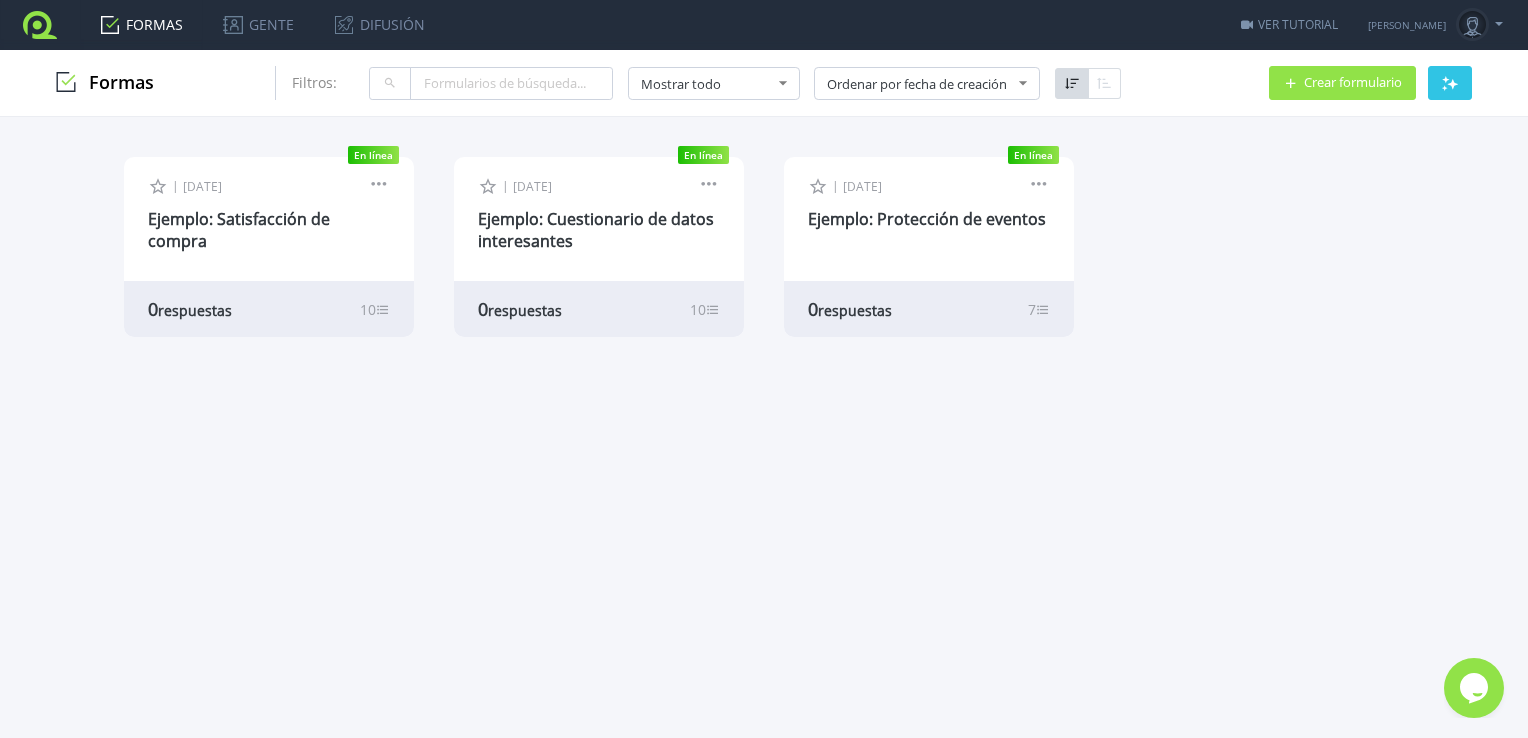 click at bounding box center (1472, 25) 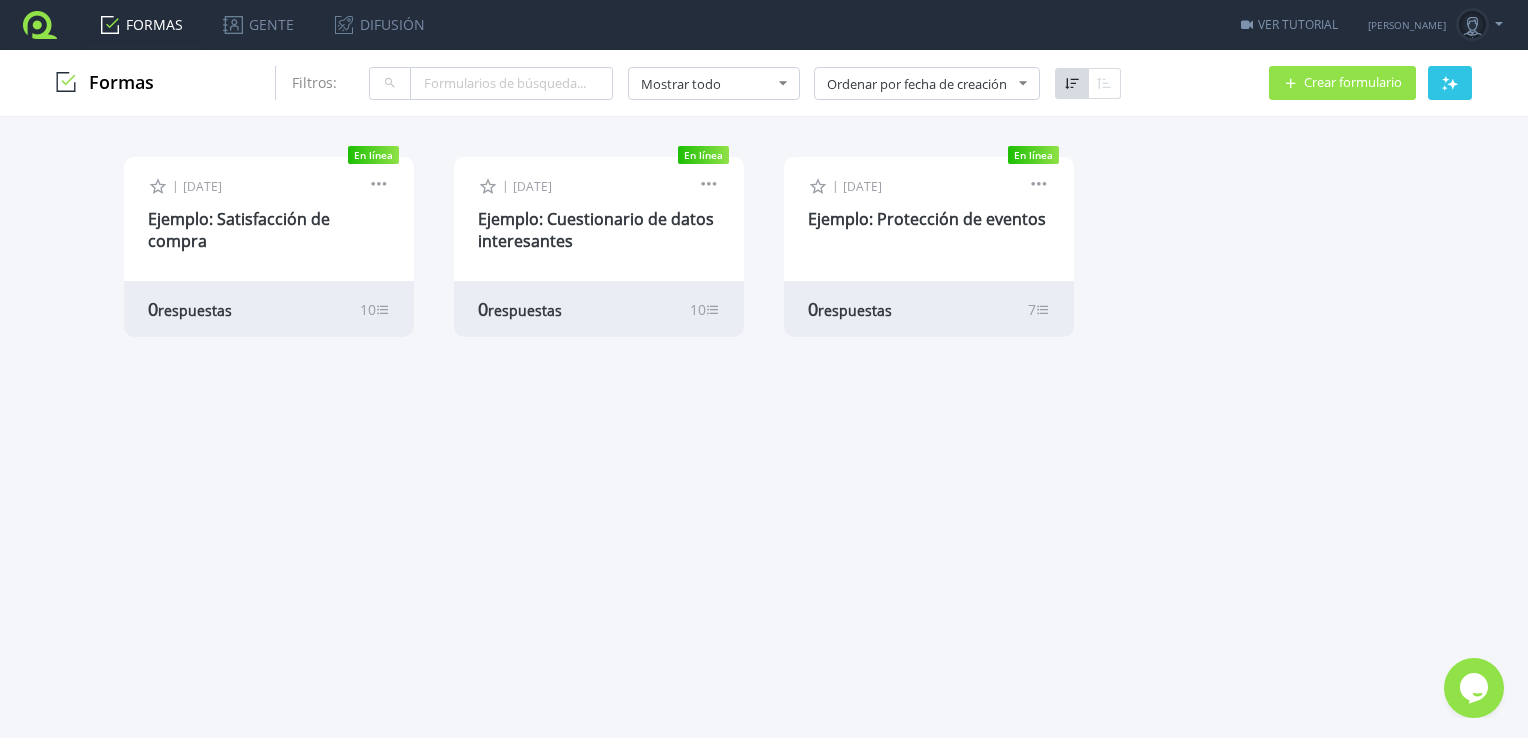 click on "En línea
Offline
|     20 de julio de 2025
Edit Form
Design
Collect Results
Preview 0" at bounding box center [764, 271] 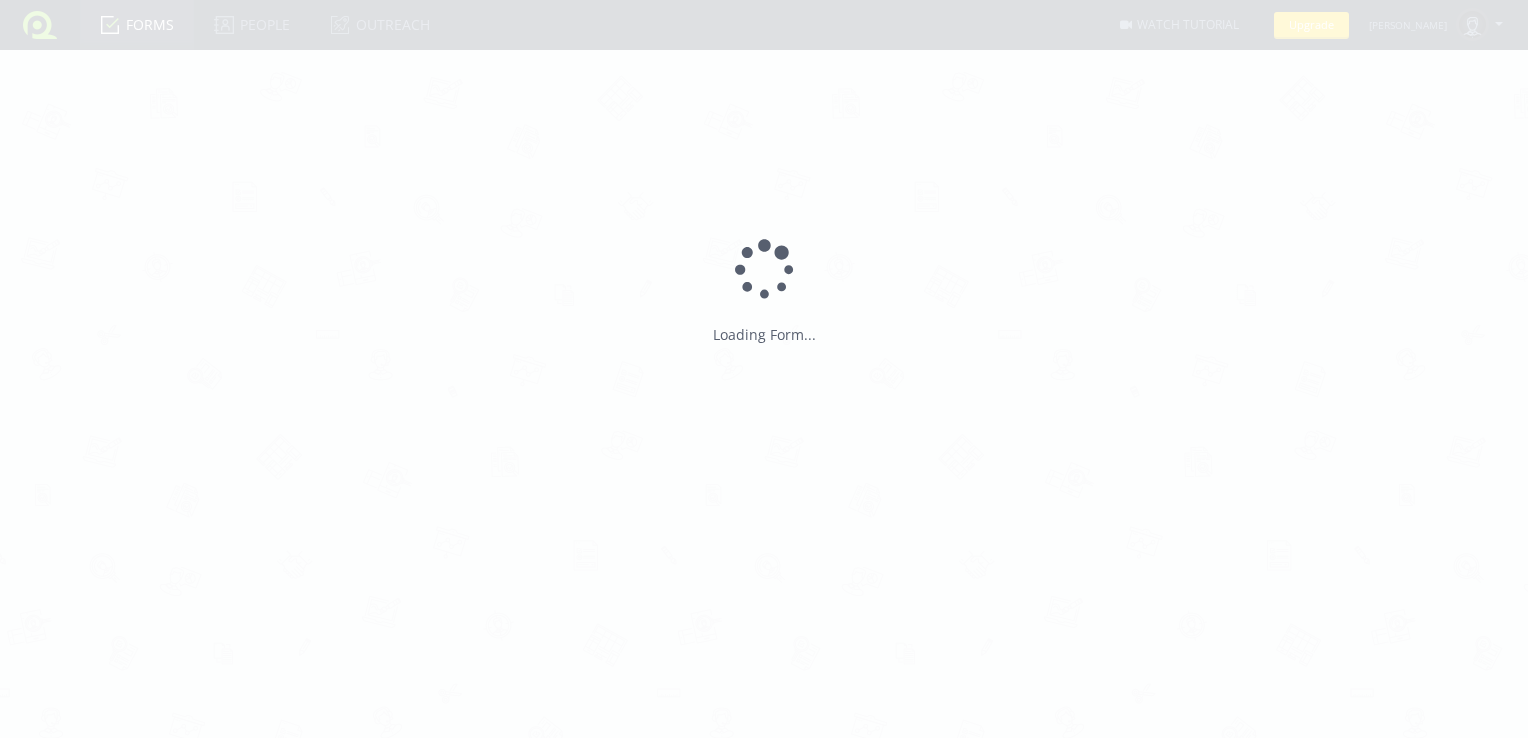 scroll, scrollTop: 0, scrollLeft: 0, axis: both 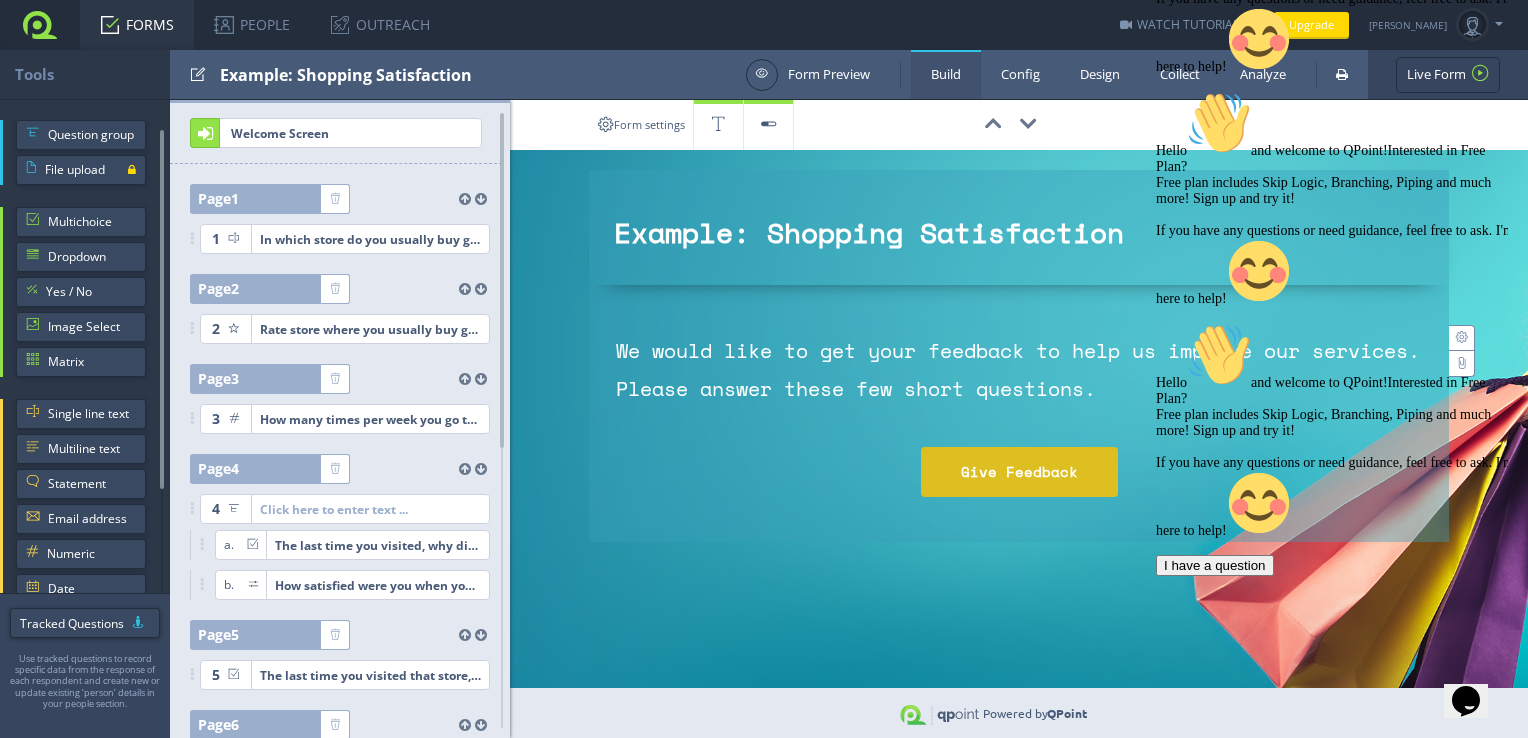 click 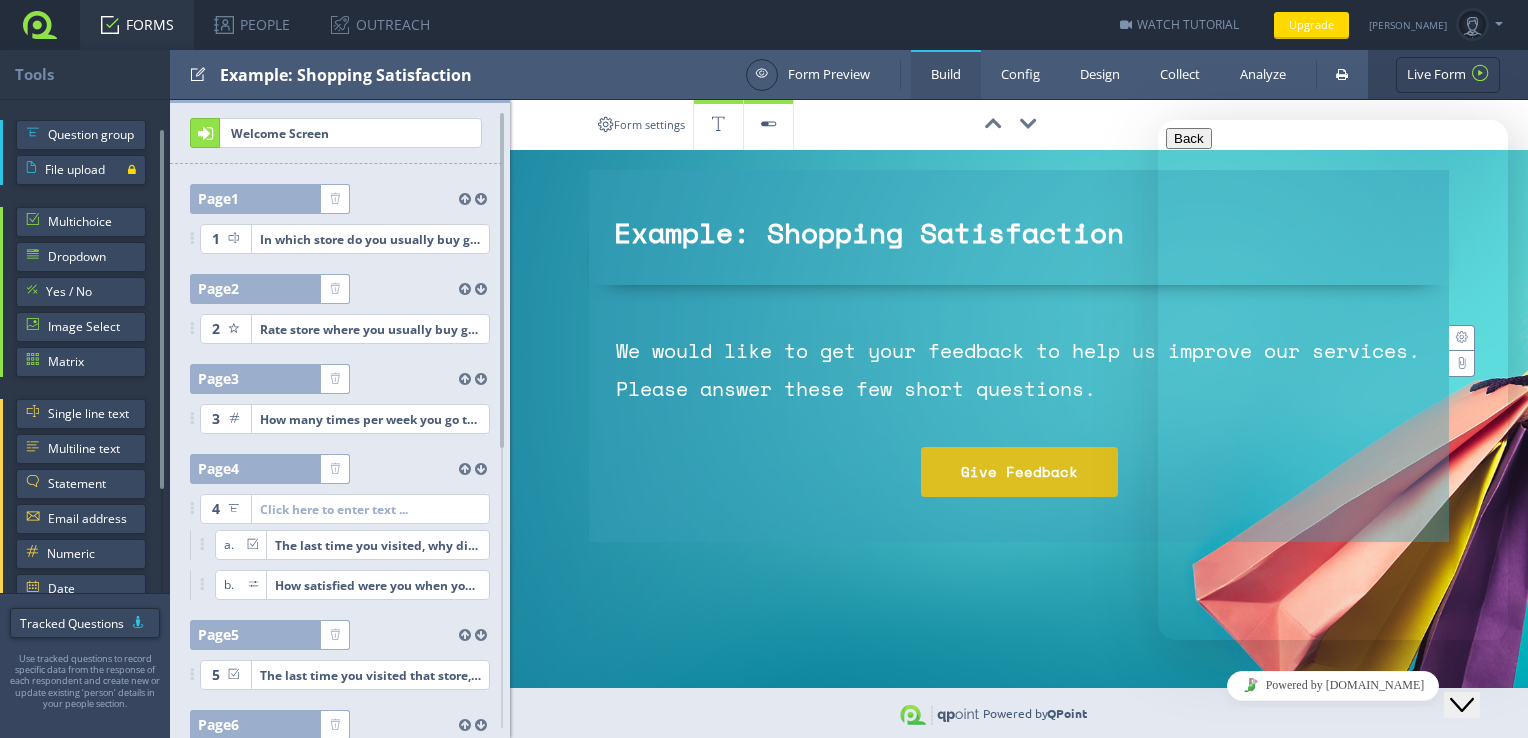 click on "Close Chat This icon closes the chat window." 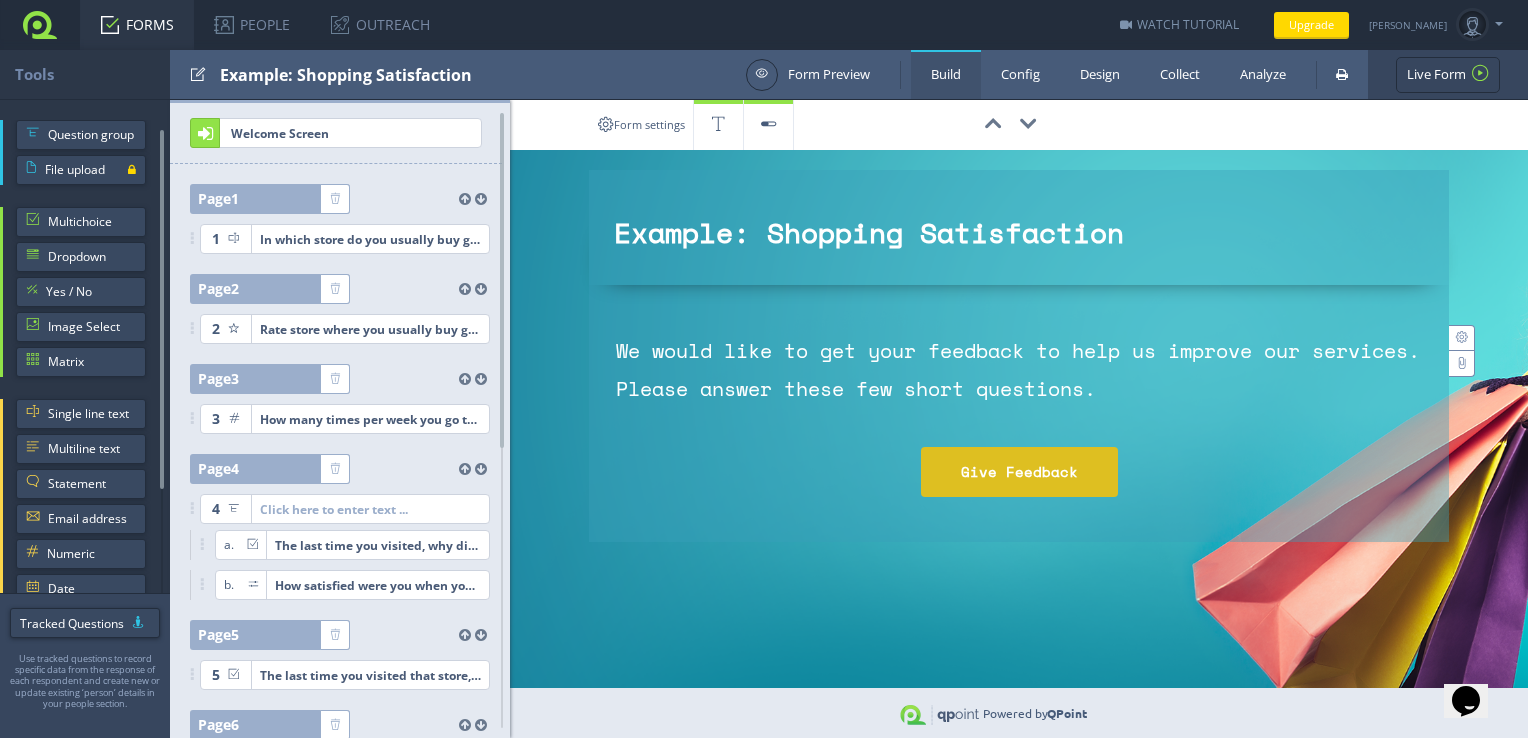 click on "Give Feedback" at bounding box center (1019, 472) 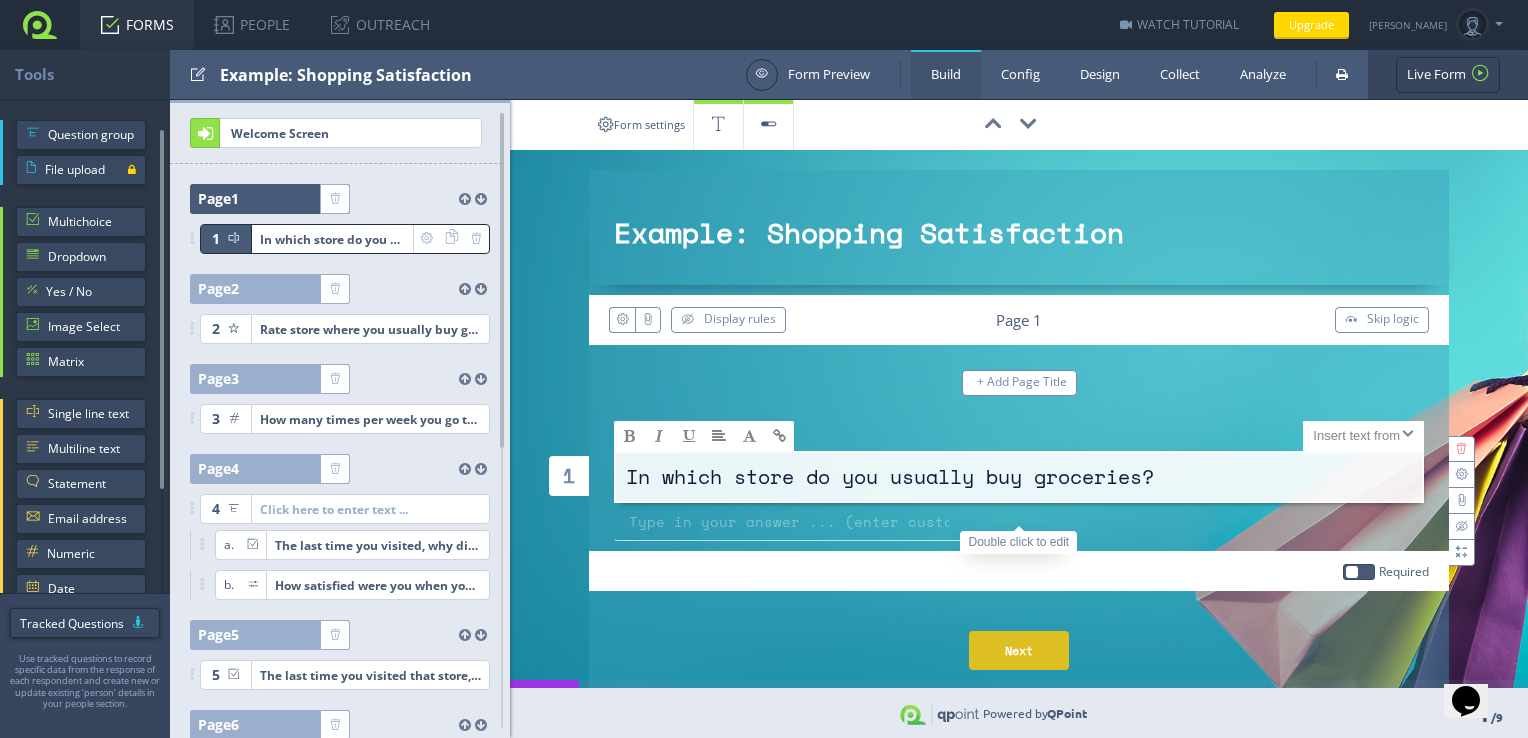 click on "Required" at bounding box center (1019, 571) 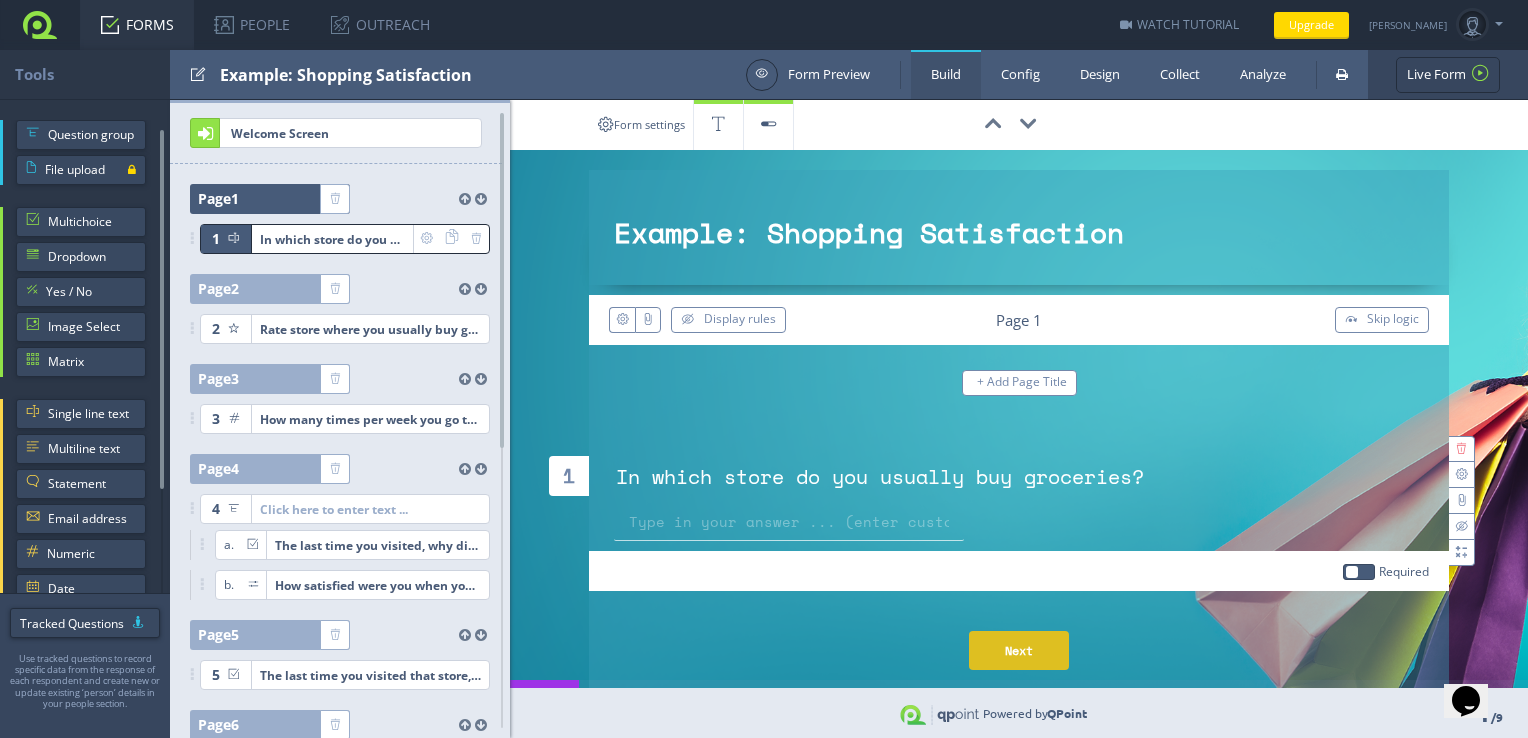 click on "Required" at bounding box center (1019, 571) 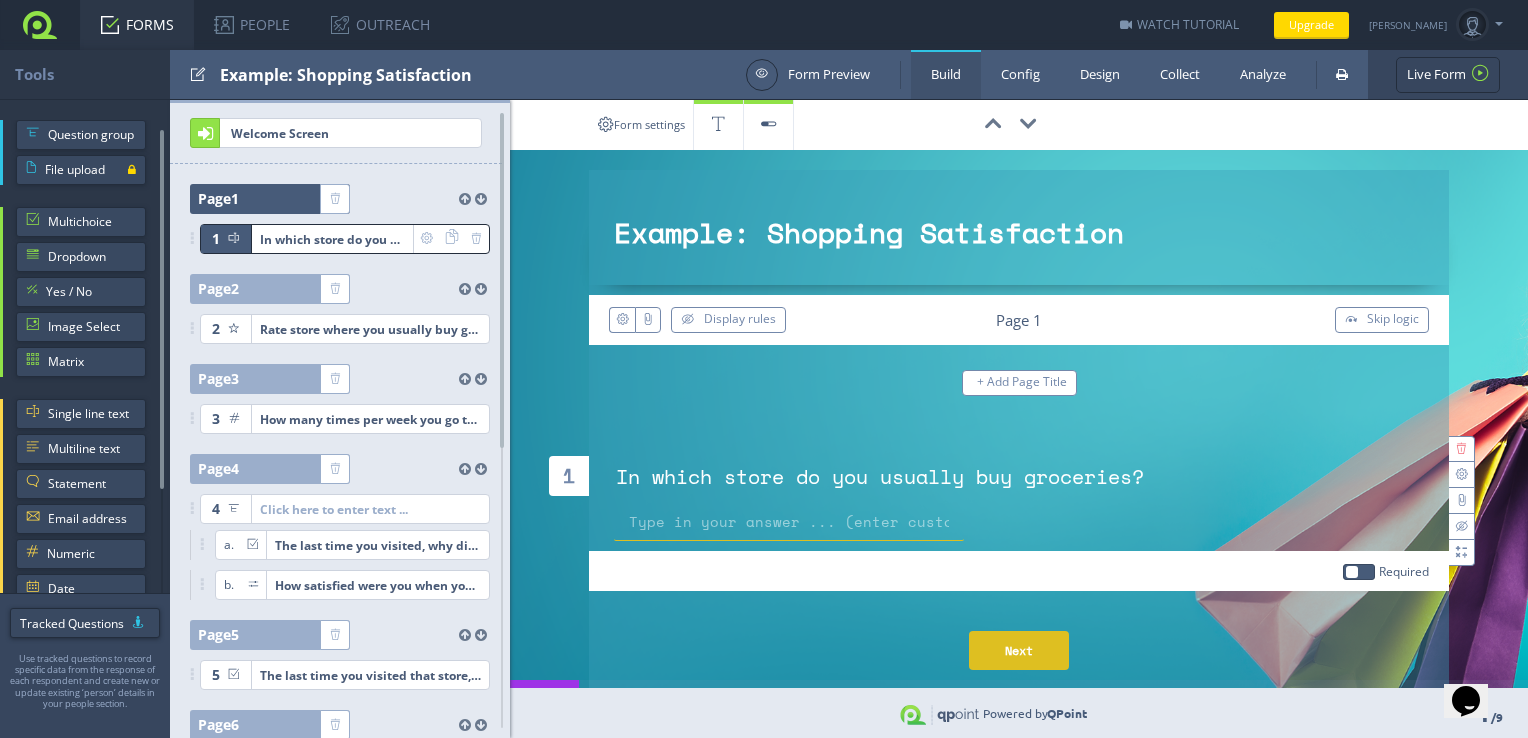 click at bounding box center [789, 522] 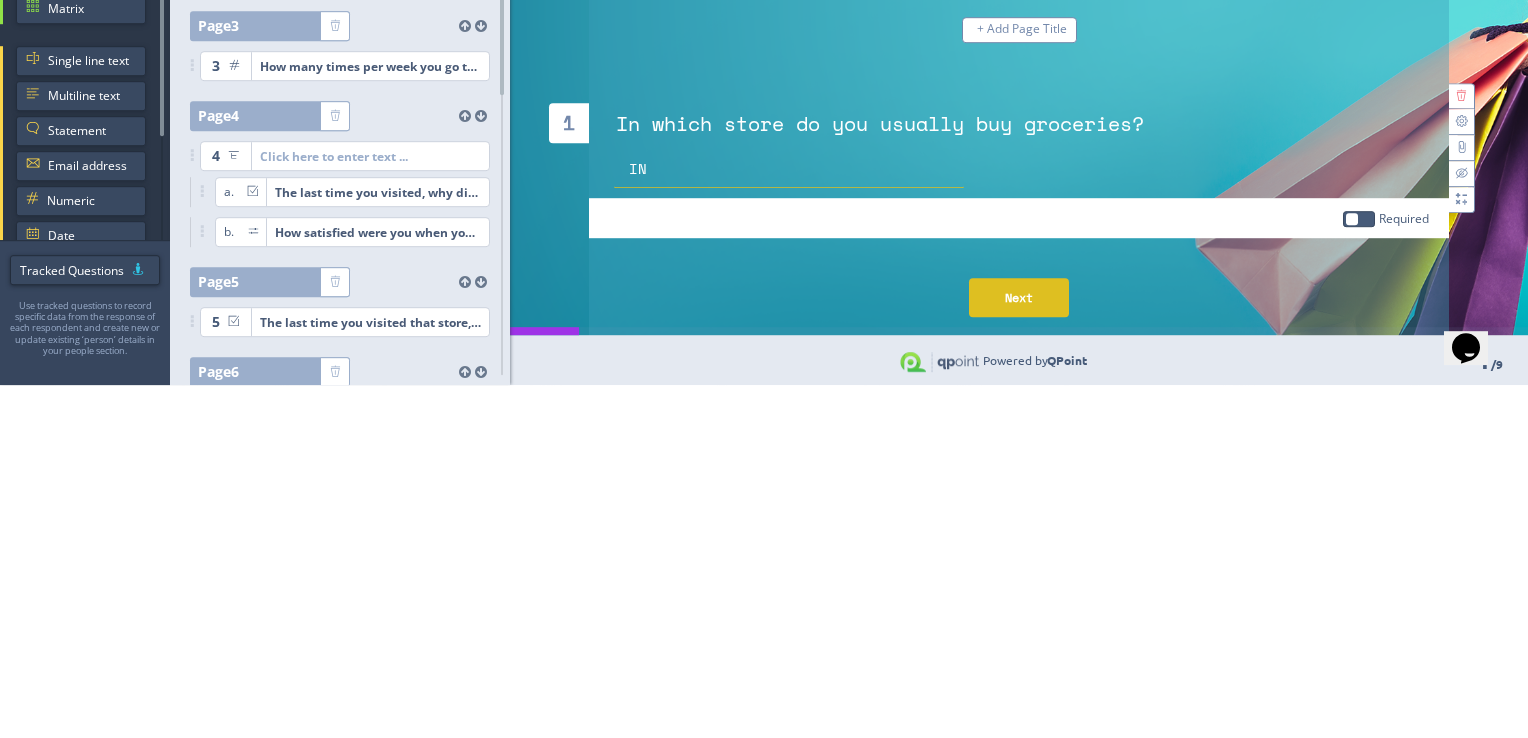 type on "I" 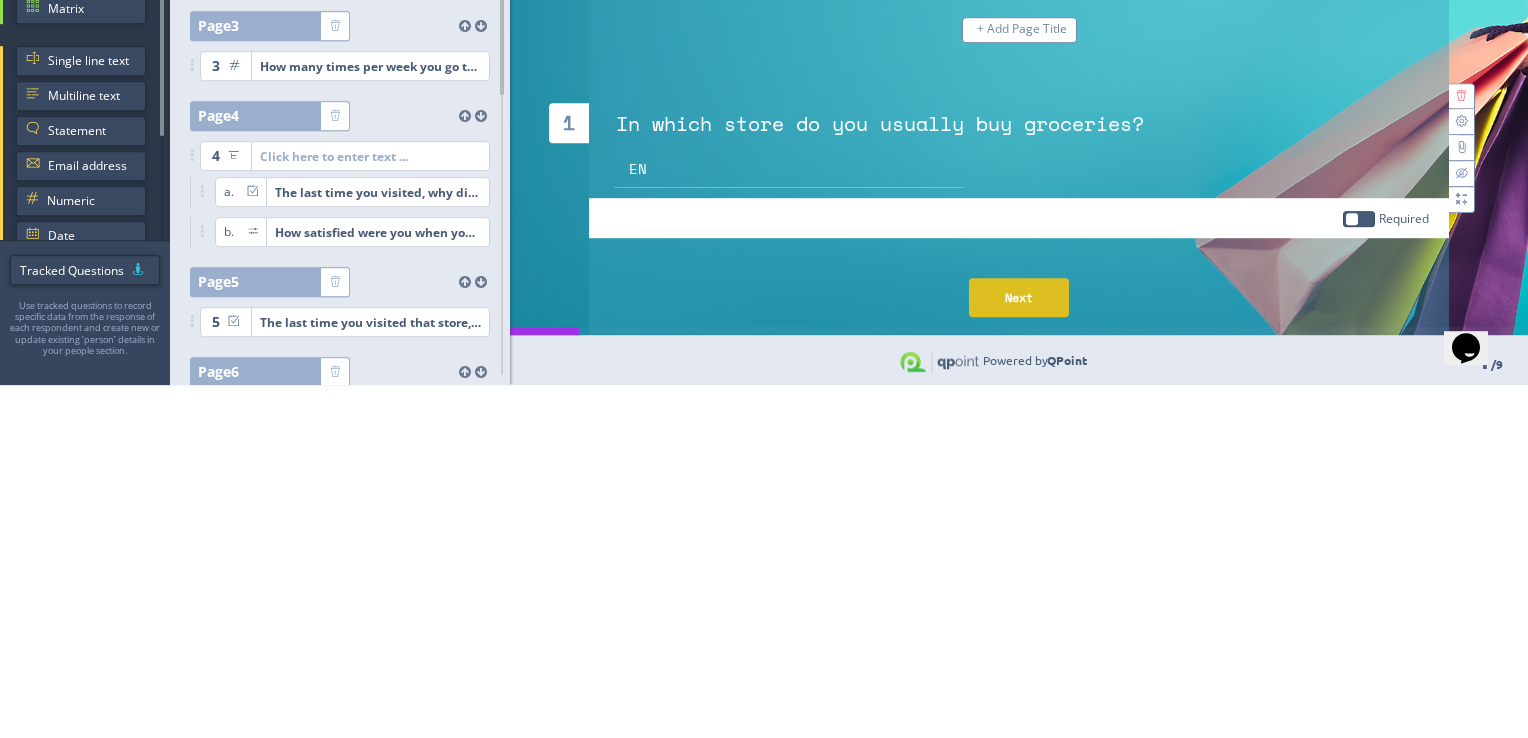 type on "E" 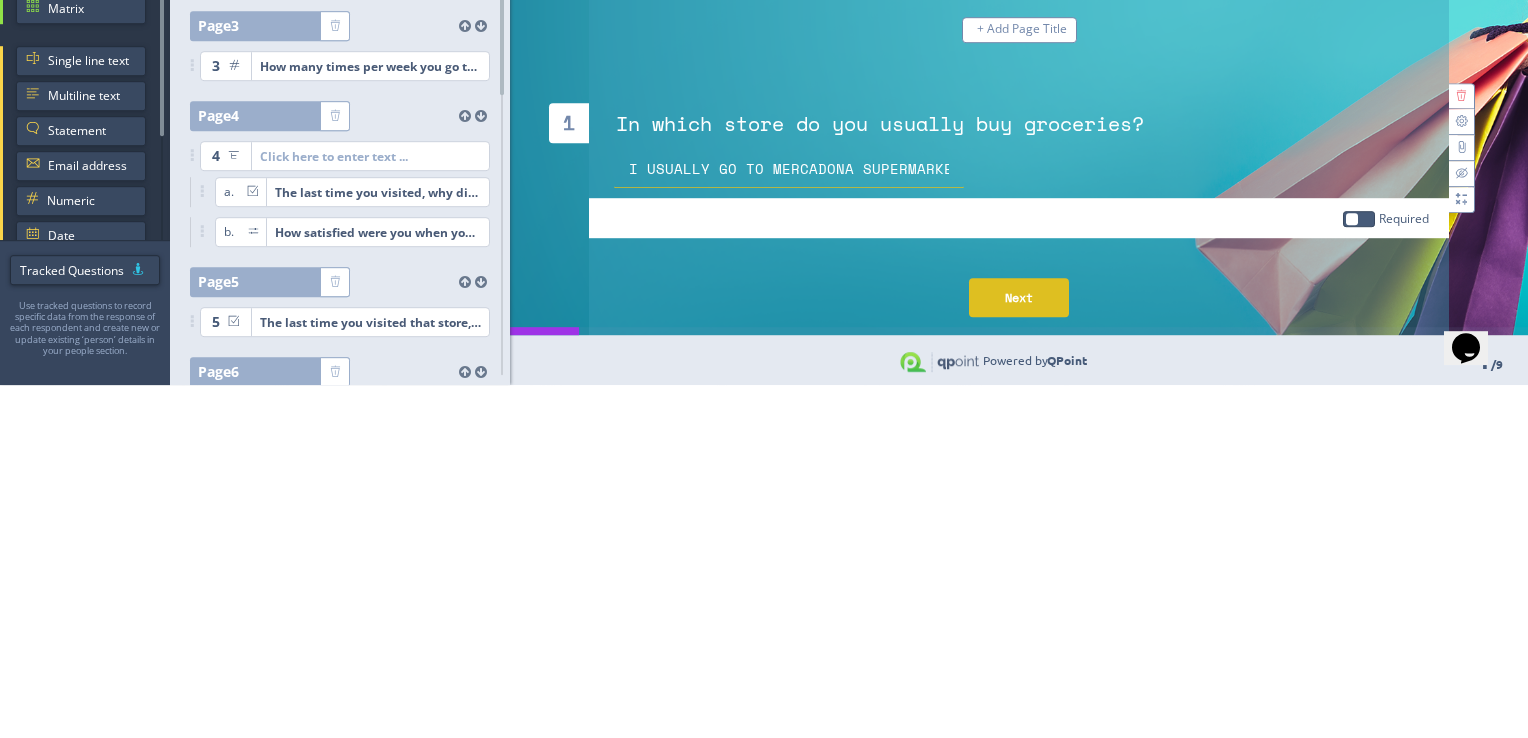 scroll, scrollTop: 0, scrollLeft: 4, axis: horizontal 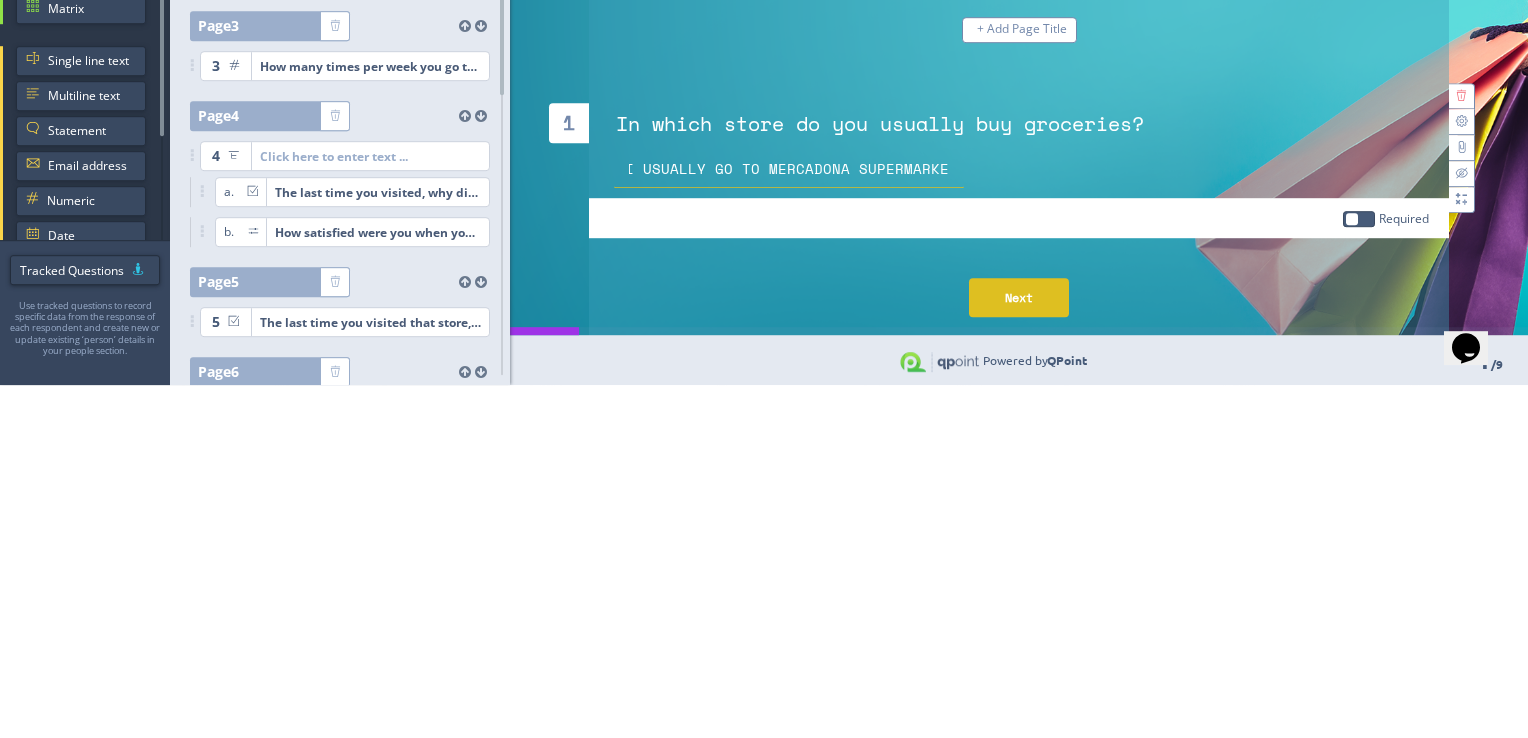 type on "I USUALLY GO TO MERCADONA SUPERMARKETS" 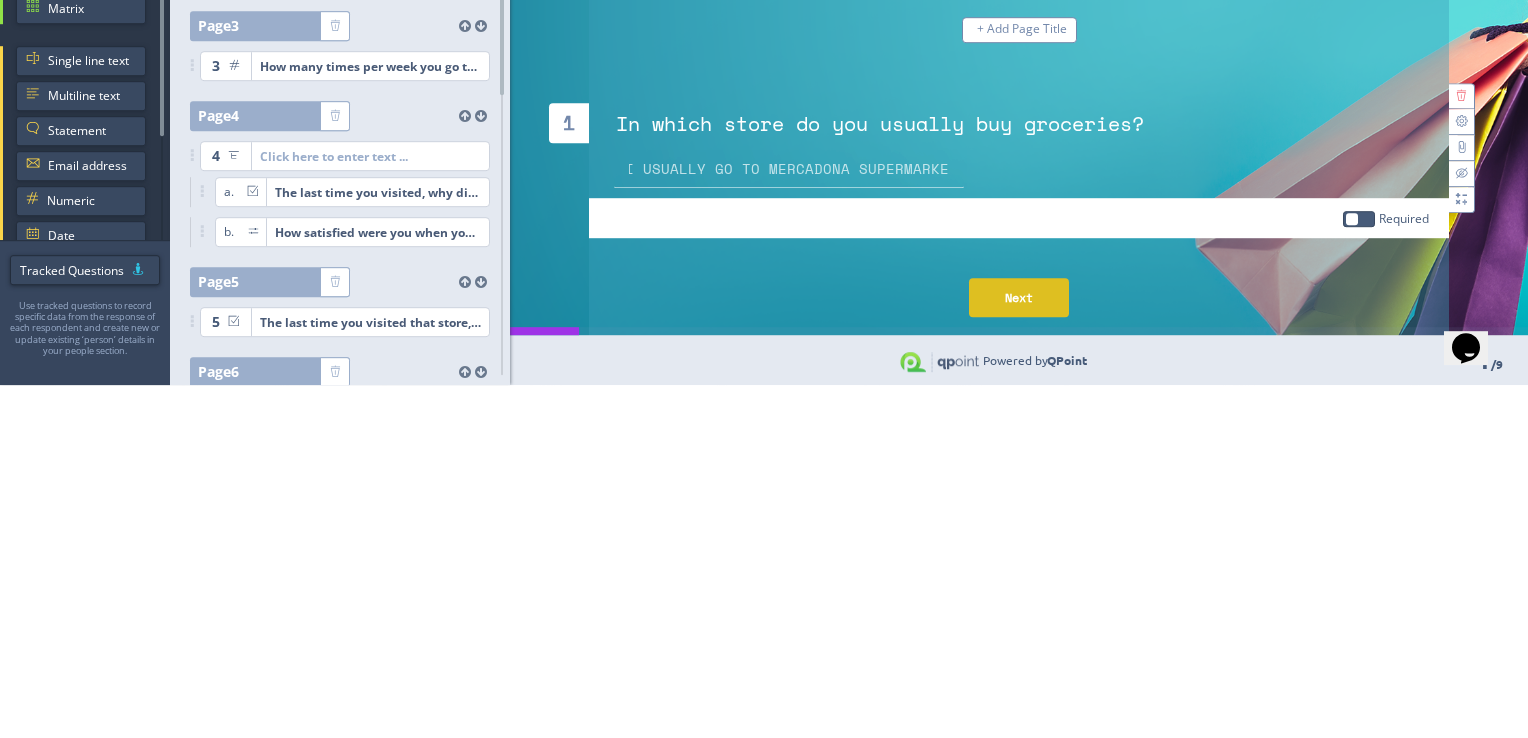 click on "Next" at bounding box center [1019, 650] 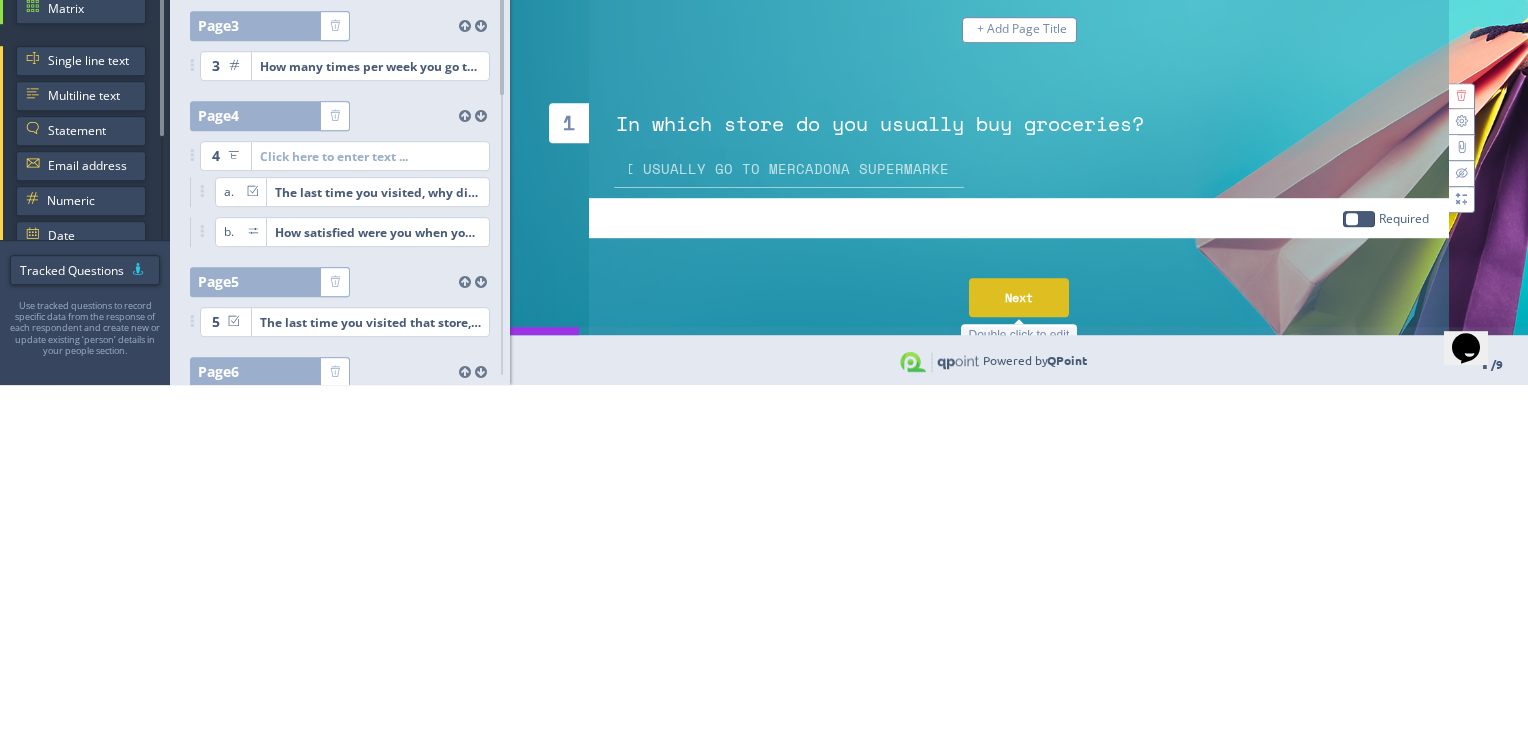 scroll, scrollTop: 0, scrollLeft: 0, axis: both 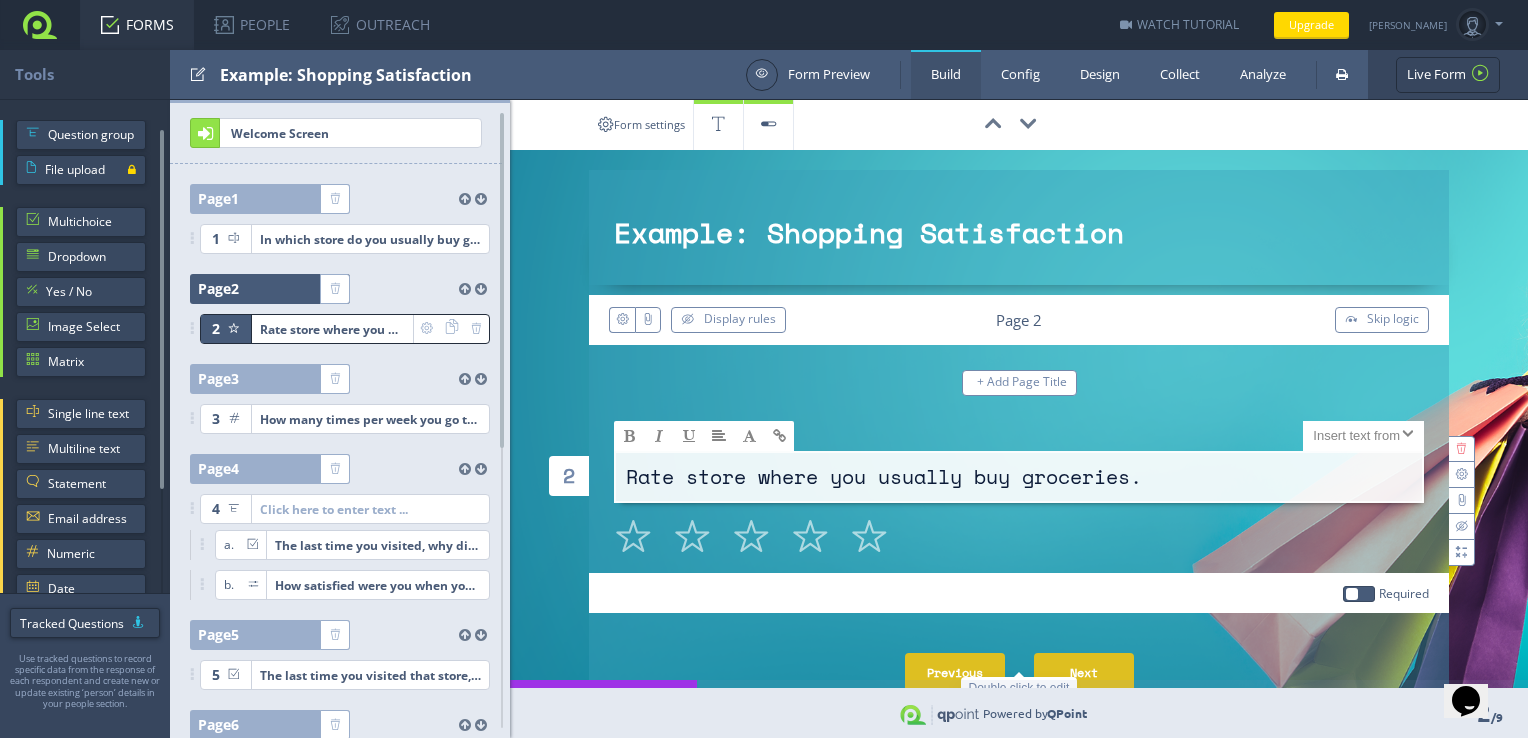 click at bounding box center (810, 538) 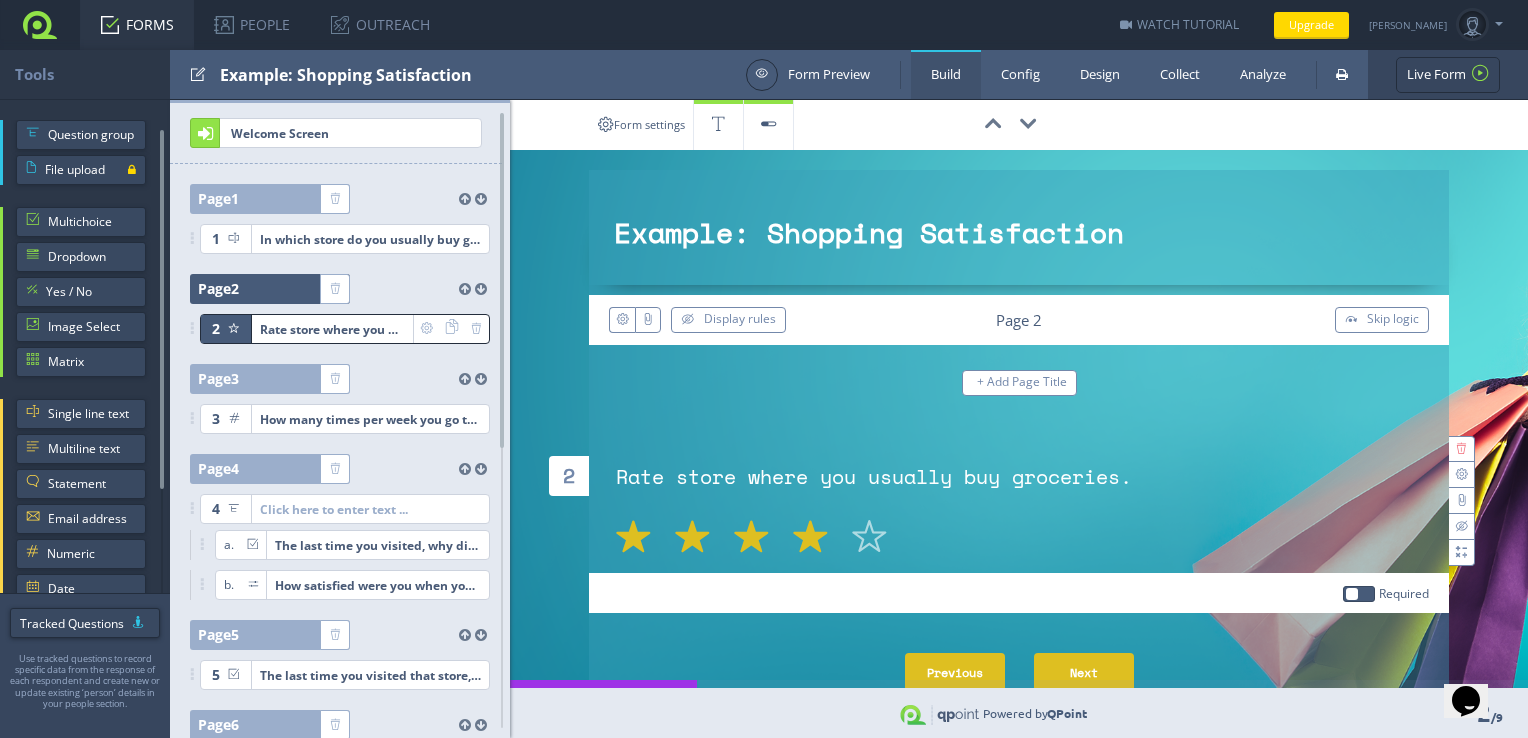 click on "Next" at bounding box center [1084, 672] 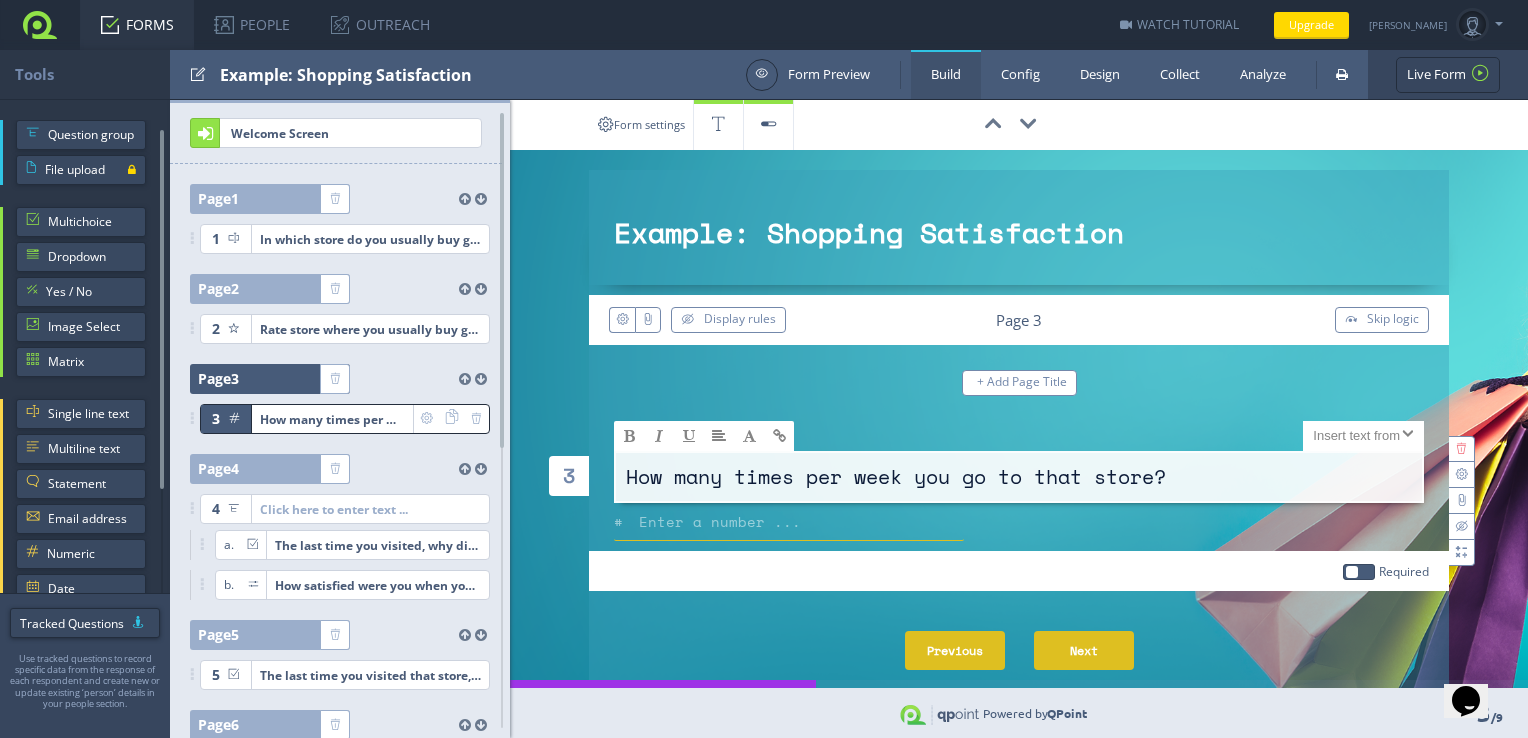 click at bounding box center [789, 522] 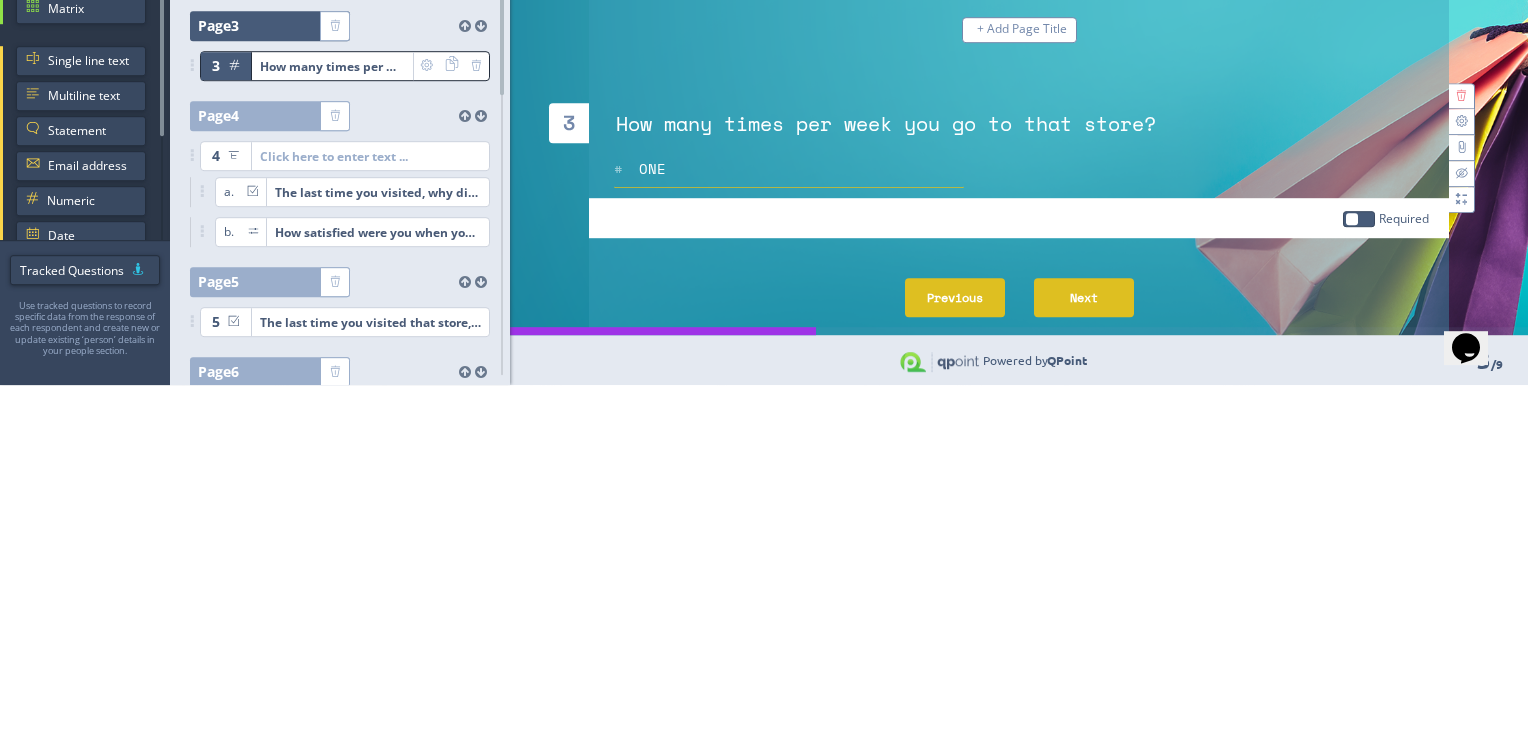 type on "ONE" 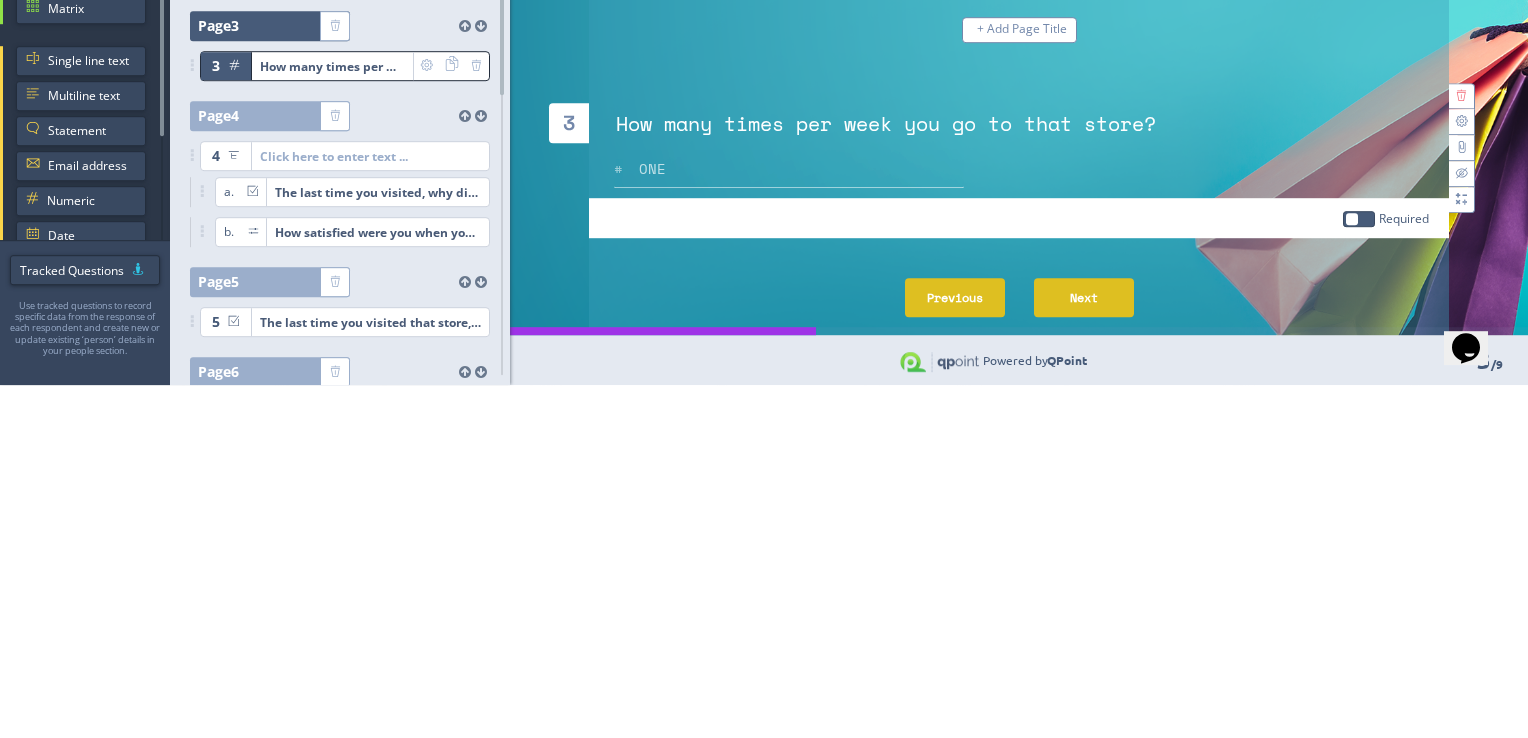 click on "Next" at bounding box center [1084, 650] 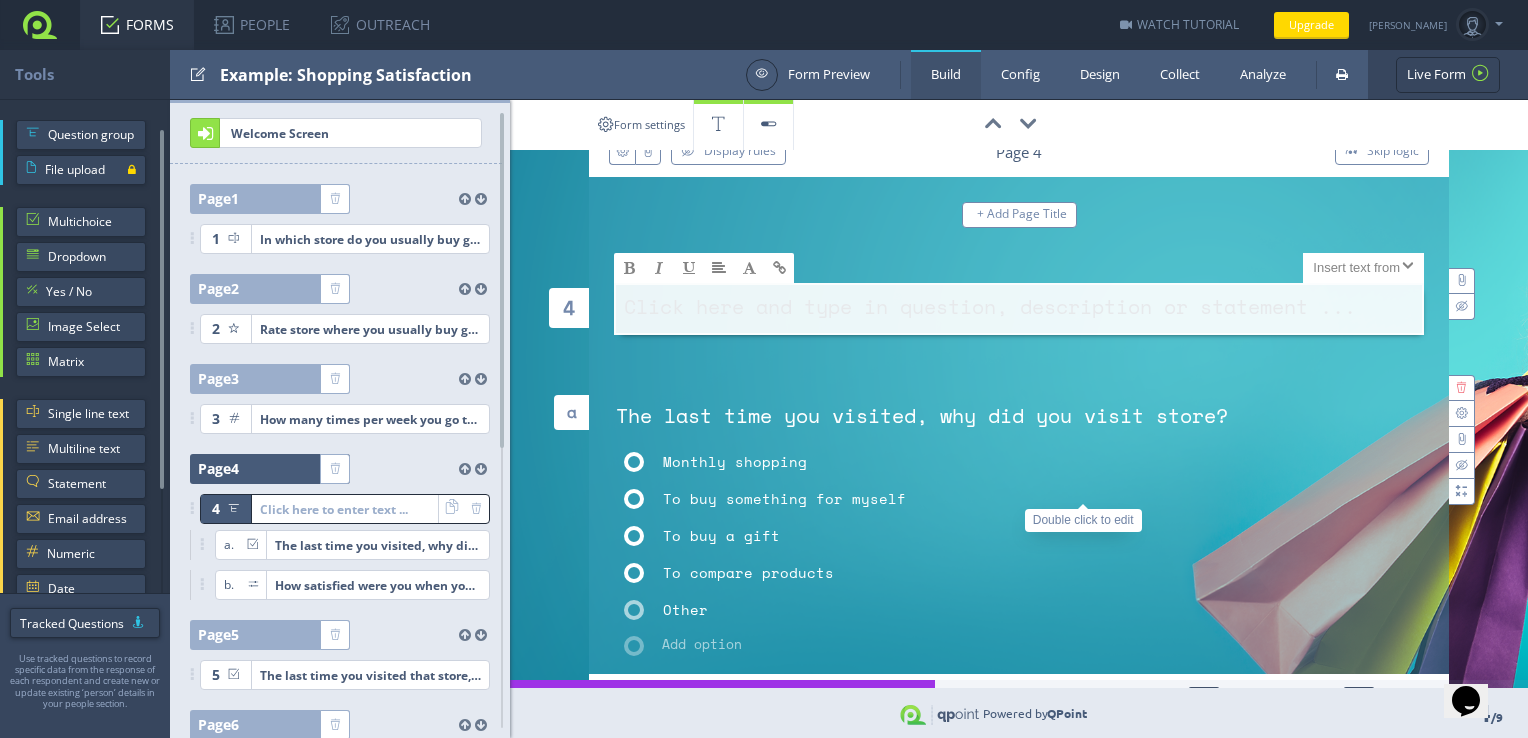scroll, scrollTop: 169, scrollLeft: 0, axis: vertical 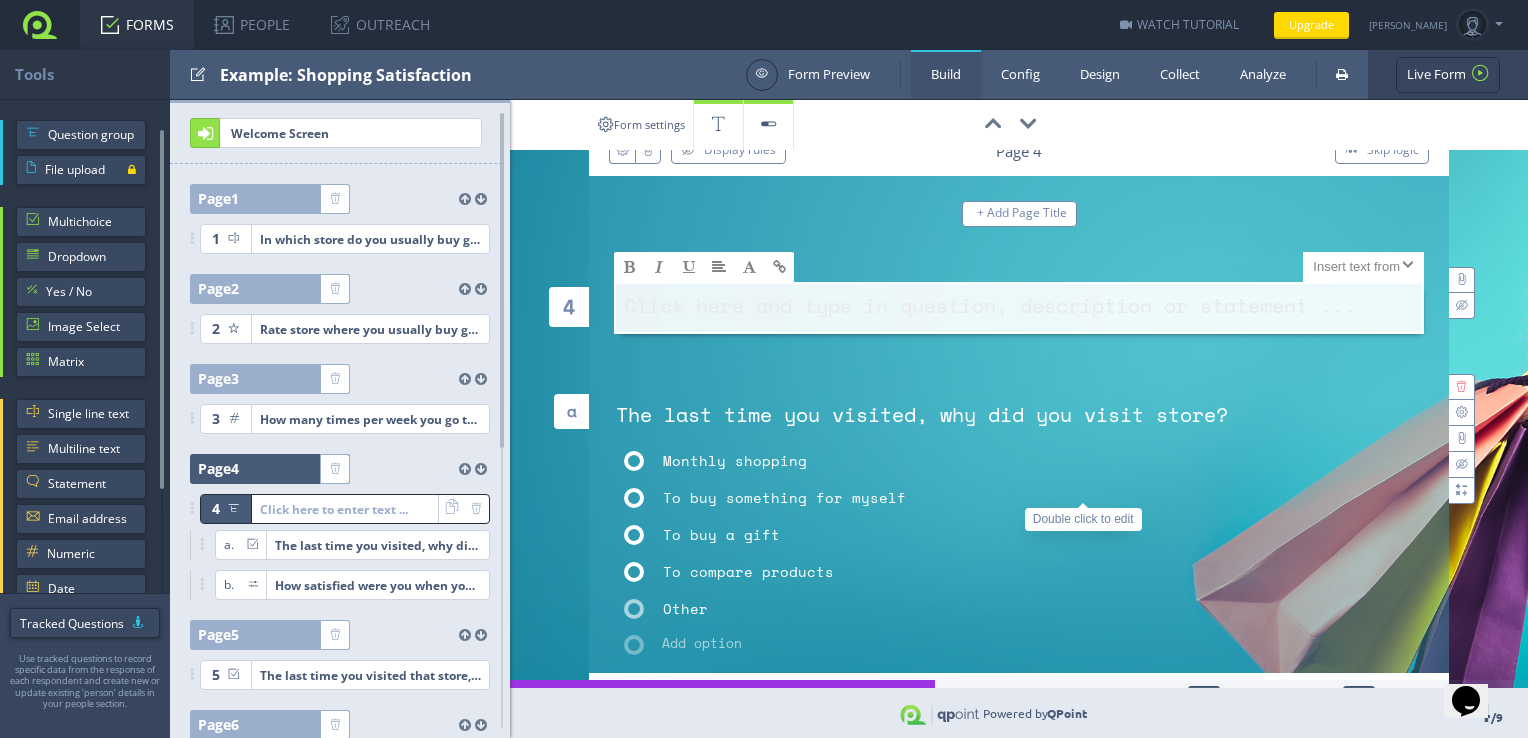 click at bounding box center (634, 461) 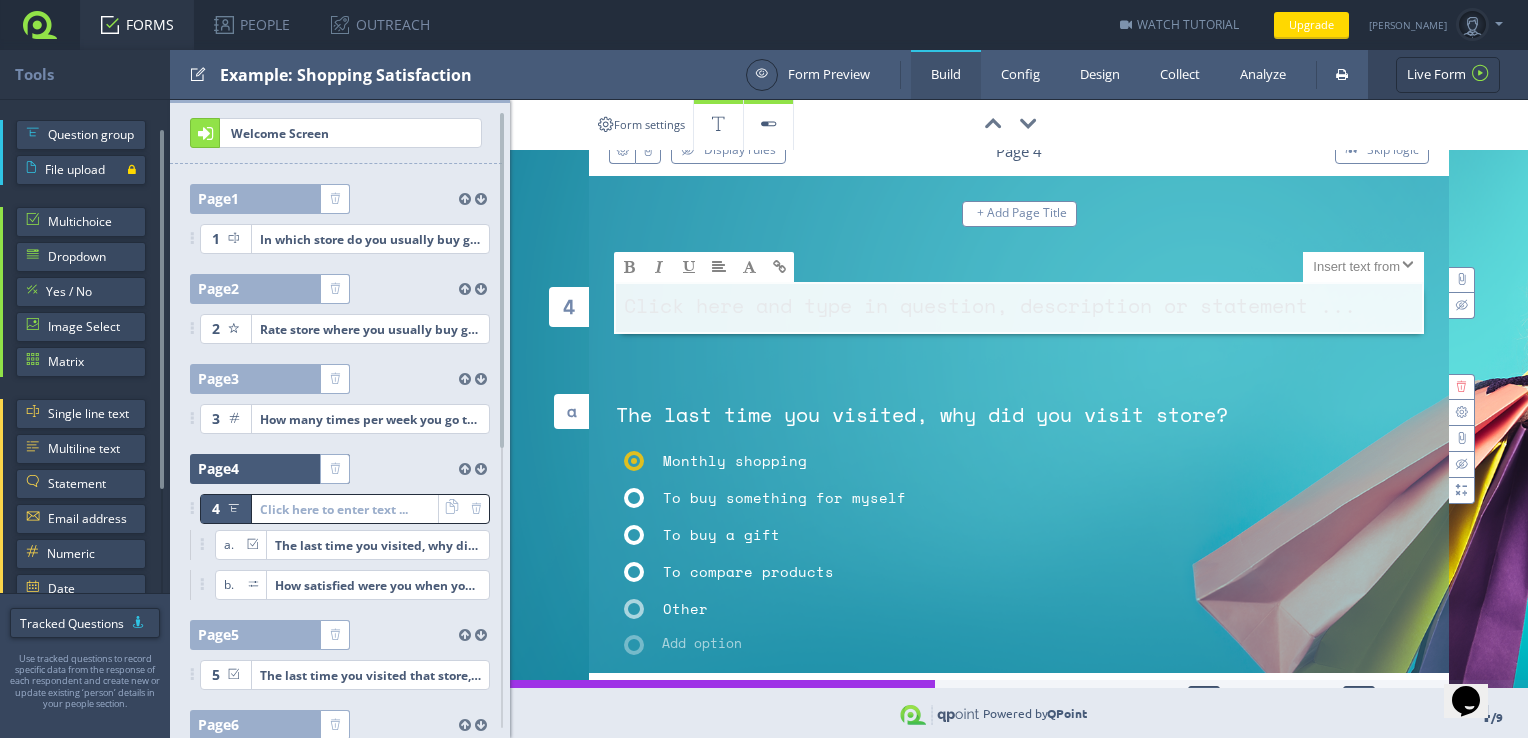 click on "4
X Large Size Large Size Normal Size Small Size X Small Size
Click here and type in question, description or statement ...
Insert text from                                      Previous Question                                             Variables                                             Person
Text
URL
Target
Open link in new window (_blank)
Open link in current window (_self)
a
X Large Size Large Size Normal Size Small Size X Small Size
Click here and type in question, description or statement ...
The last time you visited, why did you visit store?
Person" at bounding box center [1019, 586] 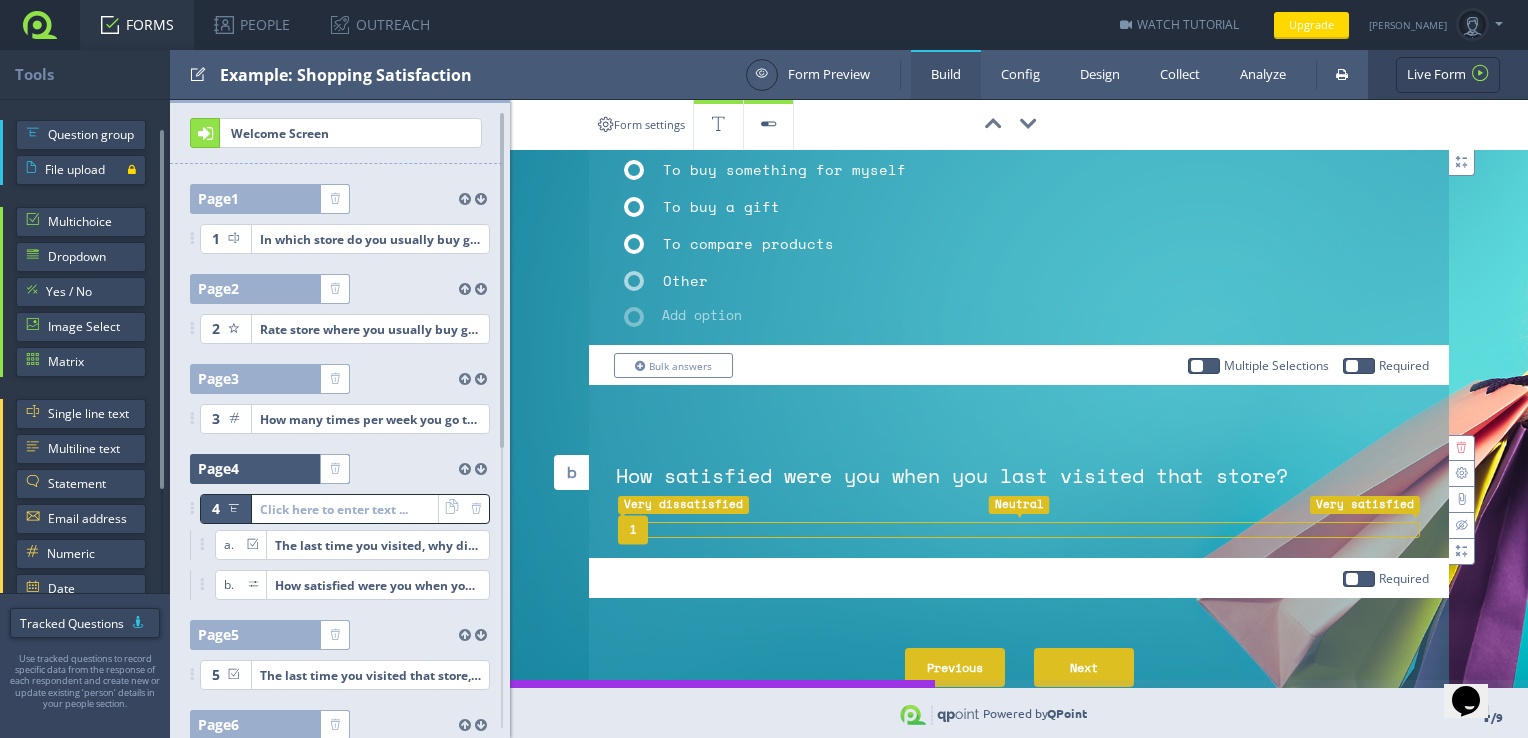 scroll, scrollTop: 545, scrollLeft: 0, axis: vertical 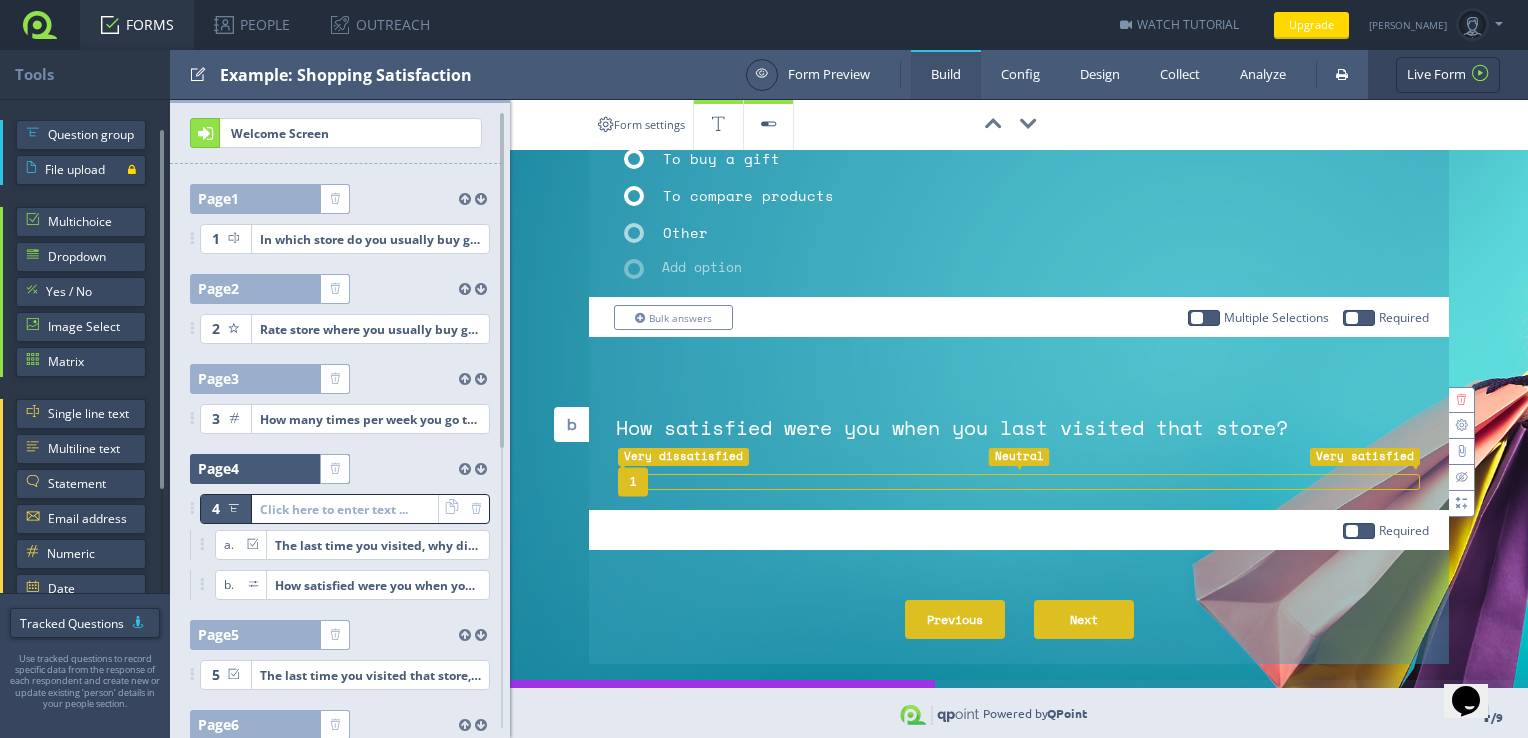 click on "1" at bounding box center (1019, 482) 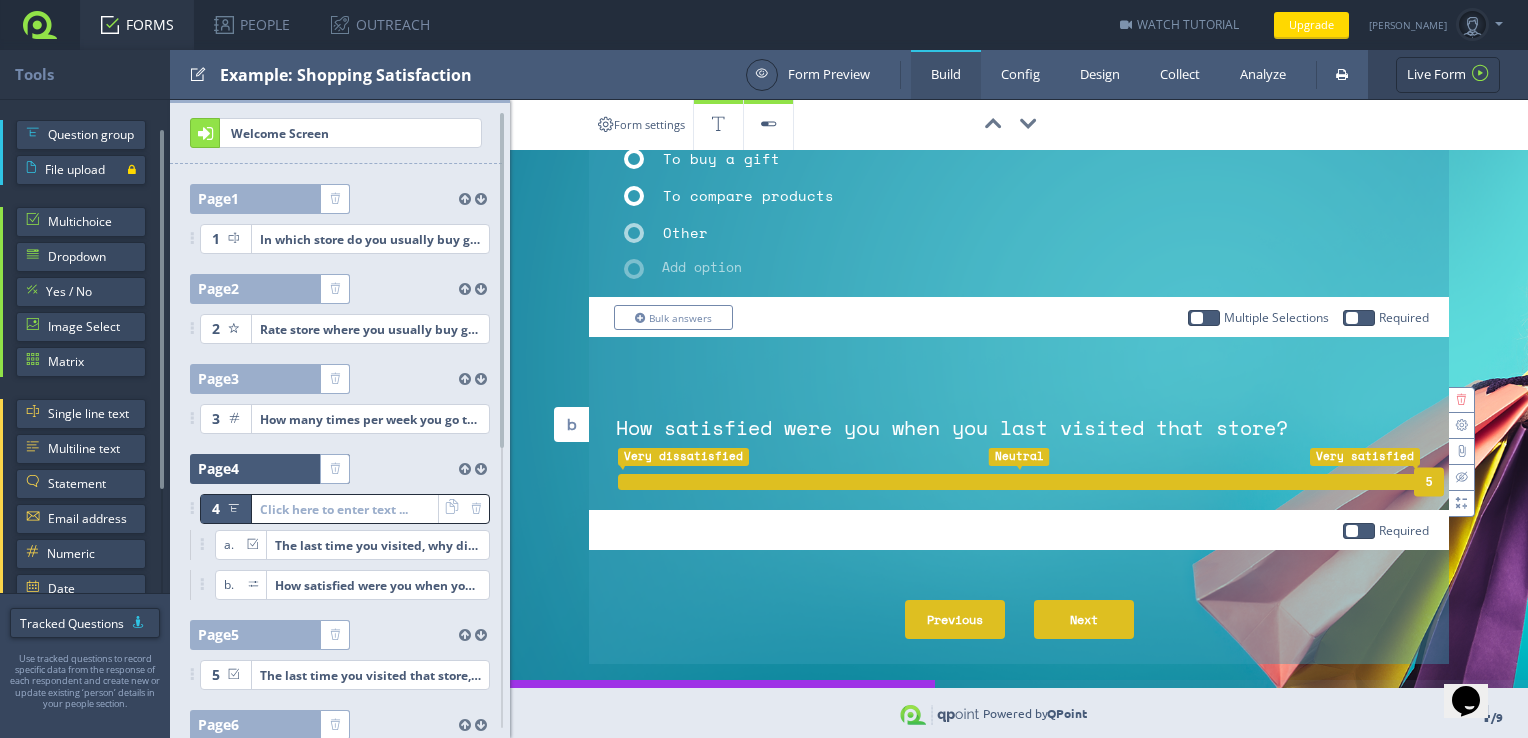 click on "Next" at bounding box center (1084, 619) 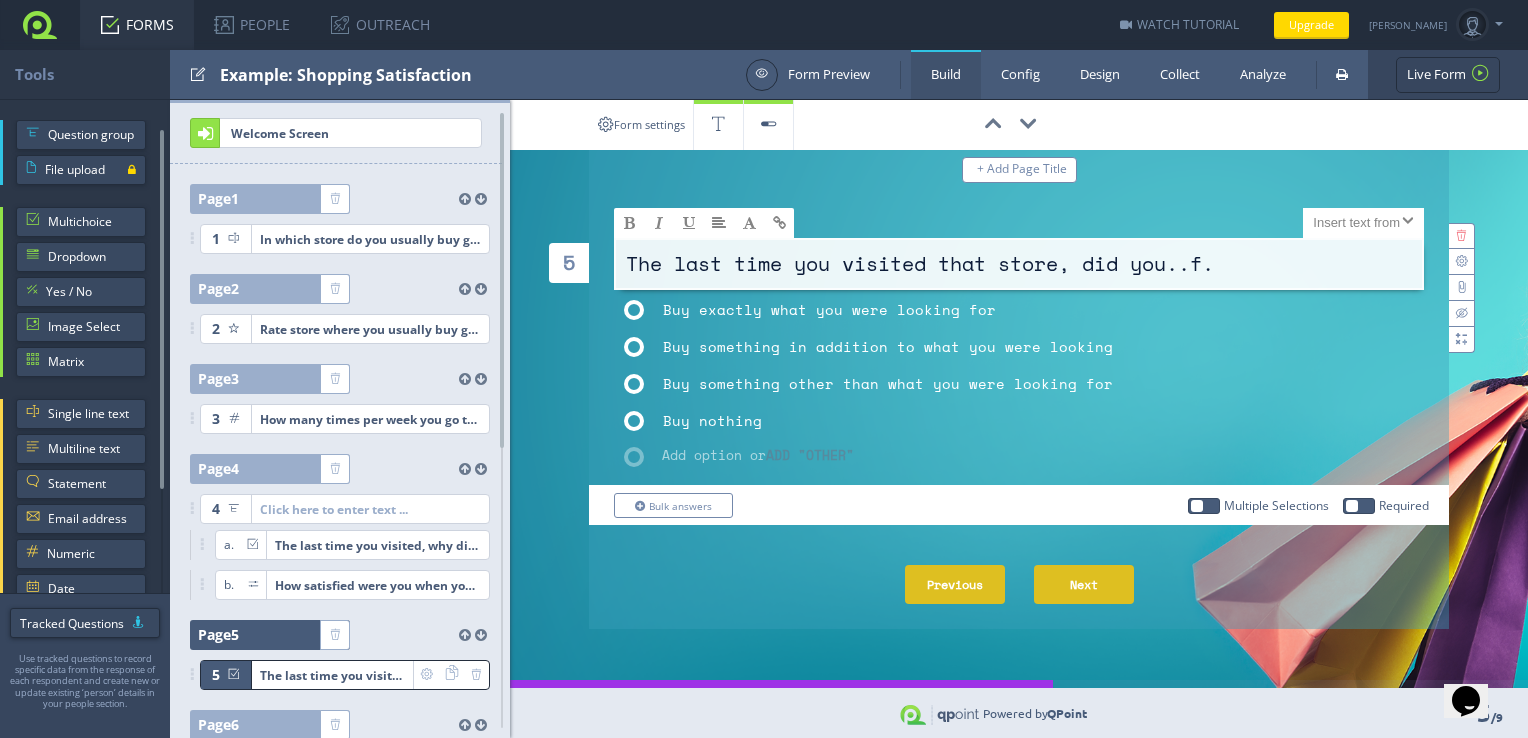 scroll, scrollTop: 193, scrollLeft: 0, axis: vertical 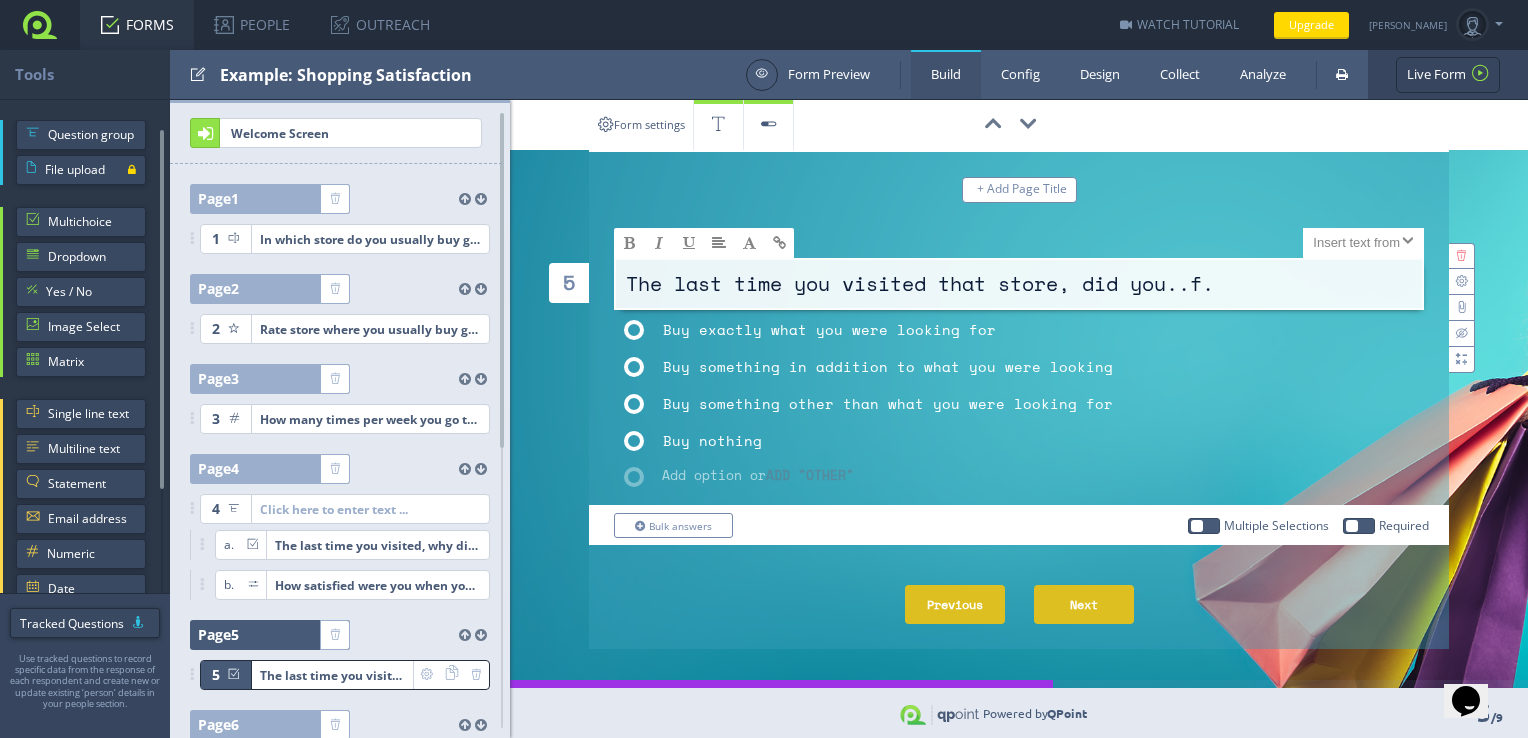 click on "Buy something in addition to what you were looking" at bounding box center [1019, 365] 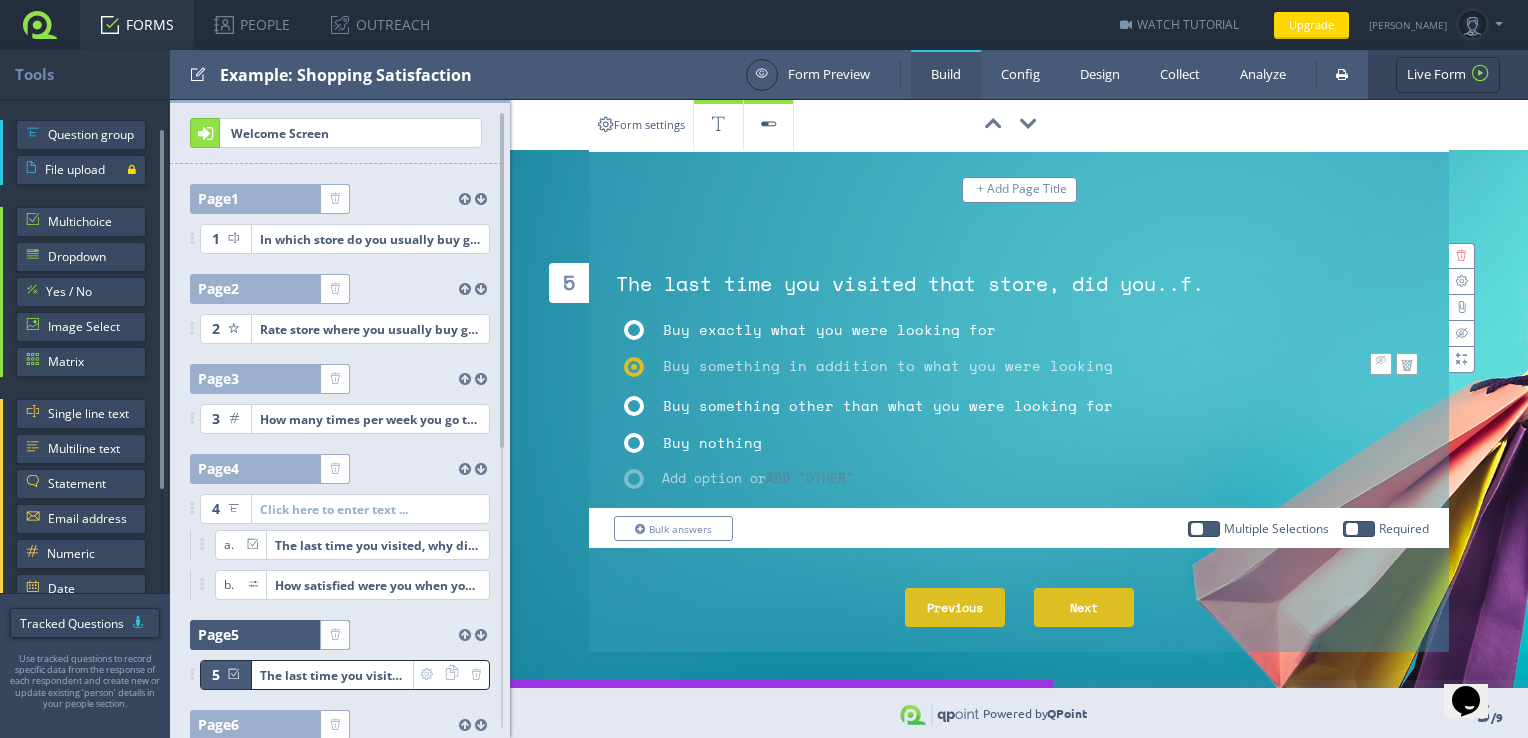 scroll, scrollTop: 182, scrollLeft: 0, axis: vertical 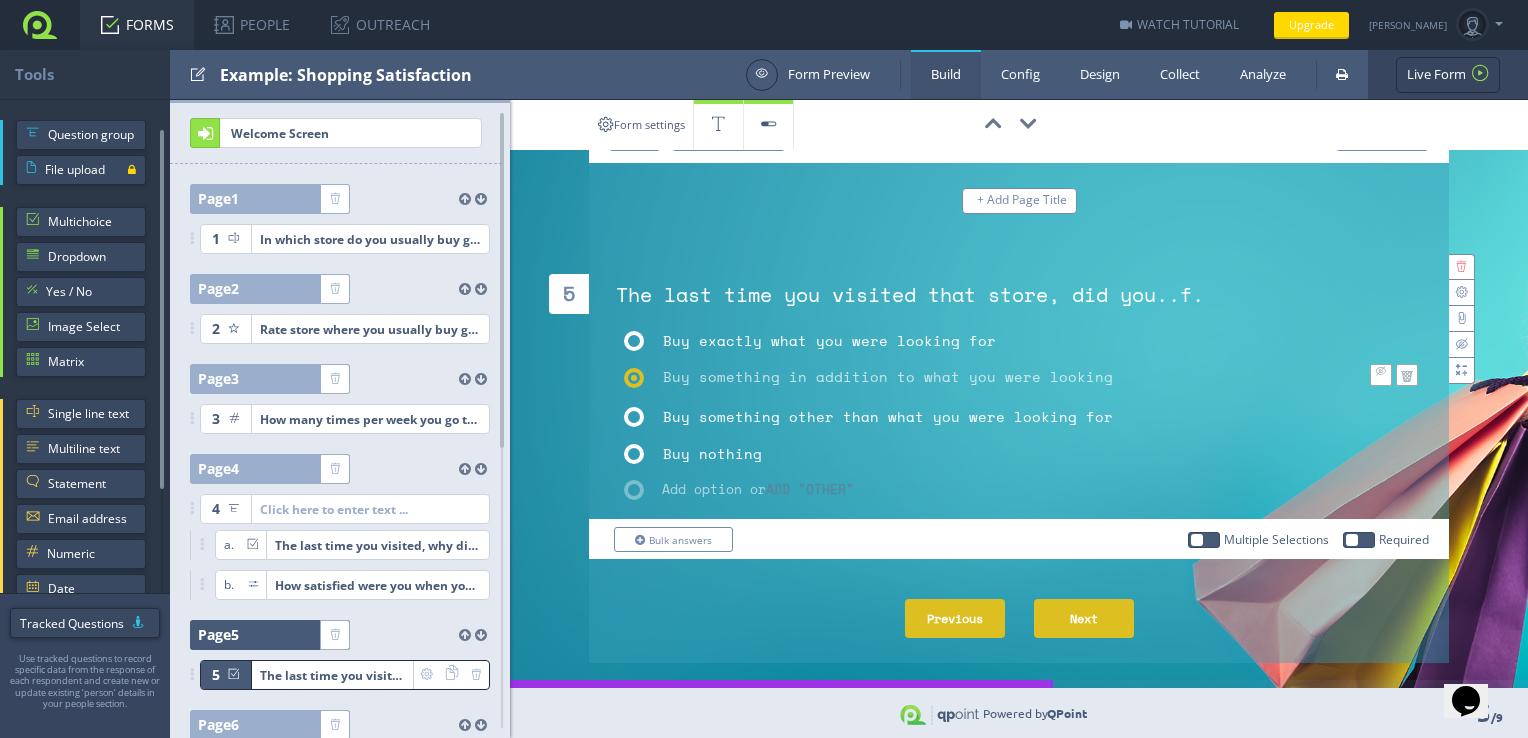 click on "Next" at bounding box center (1084, 618) 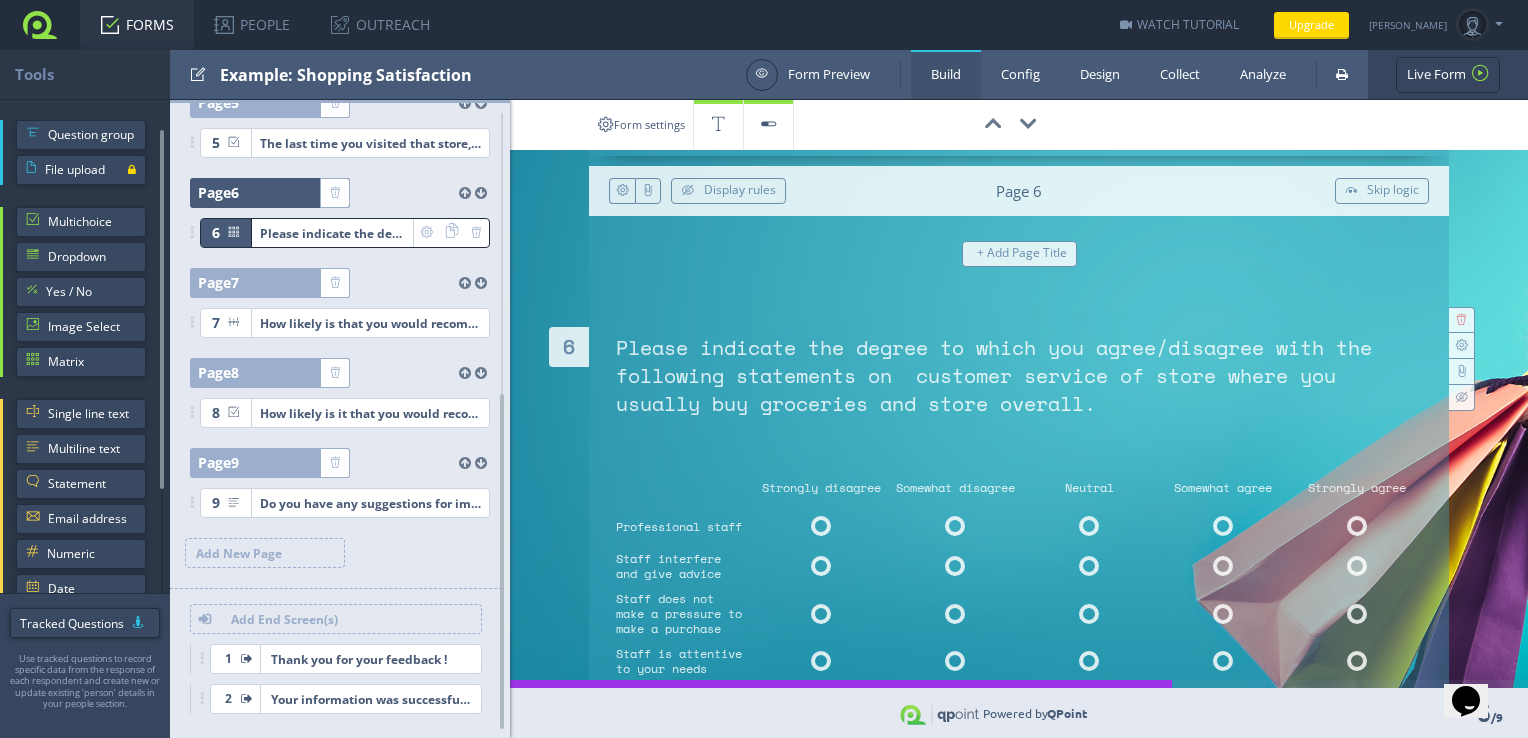 scroll, scrollTop: 28, scrollLeft: 0, axis: vertical 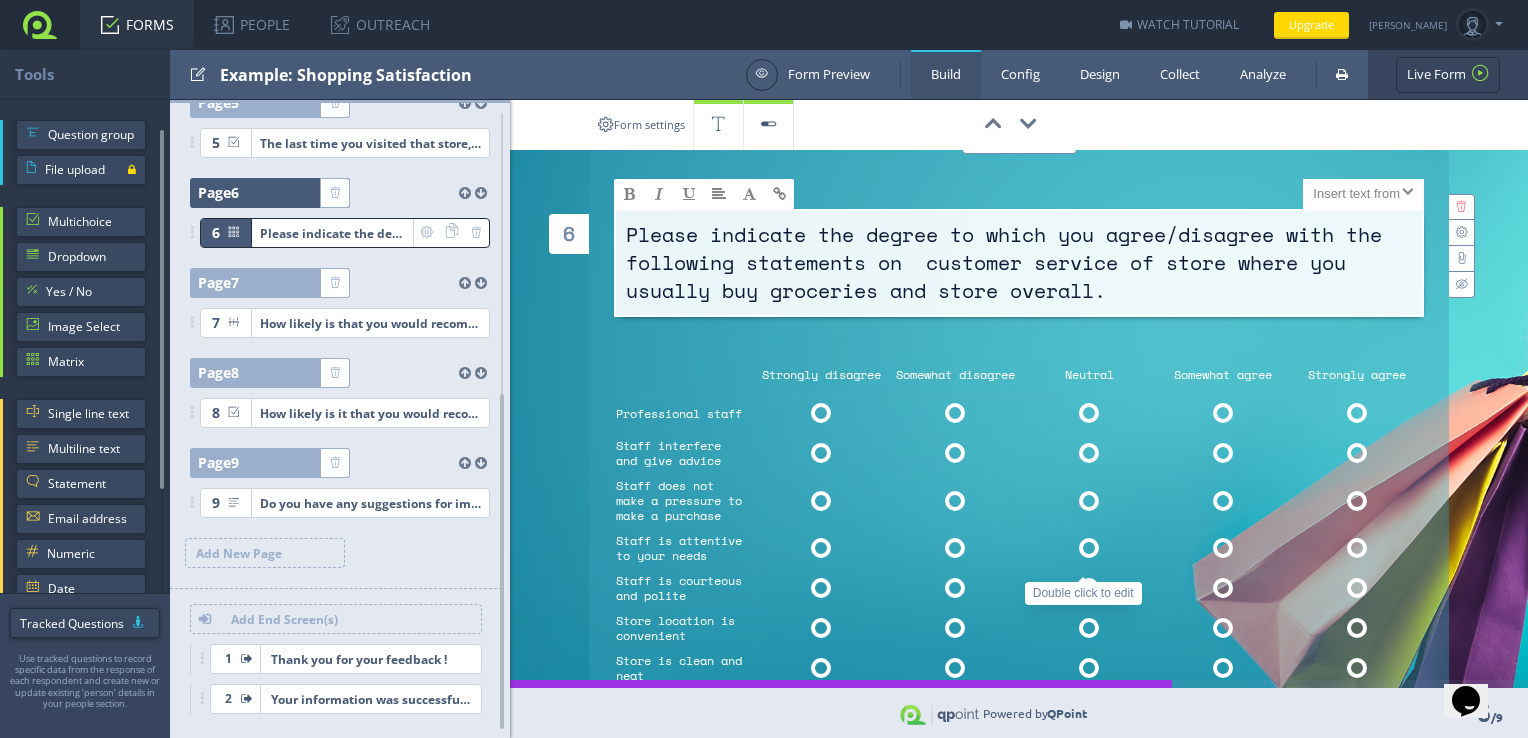 click at bounding box center [1089, 413] 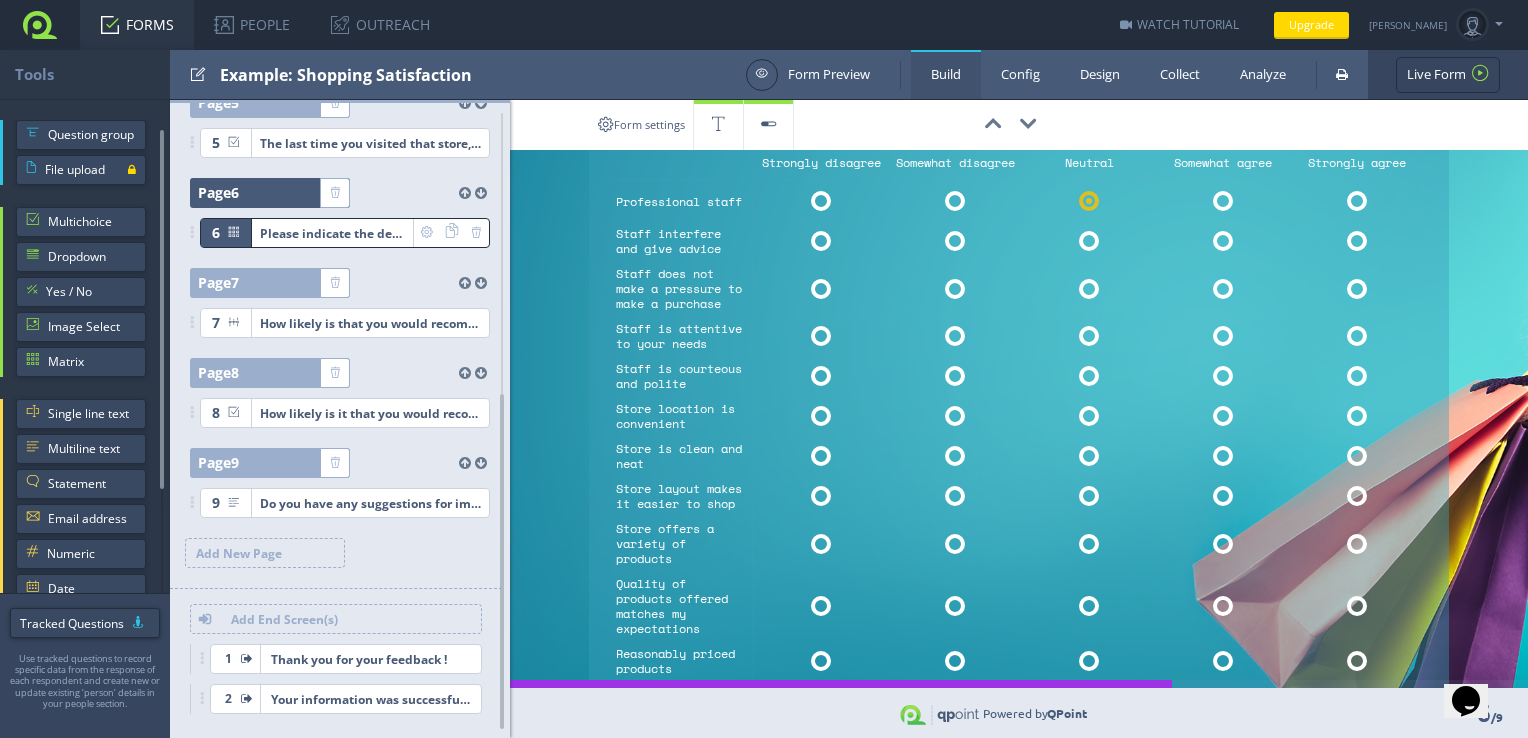 scroll, scrollTop: 454, scrollLeft: 0, axis: vertical 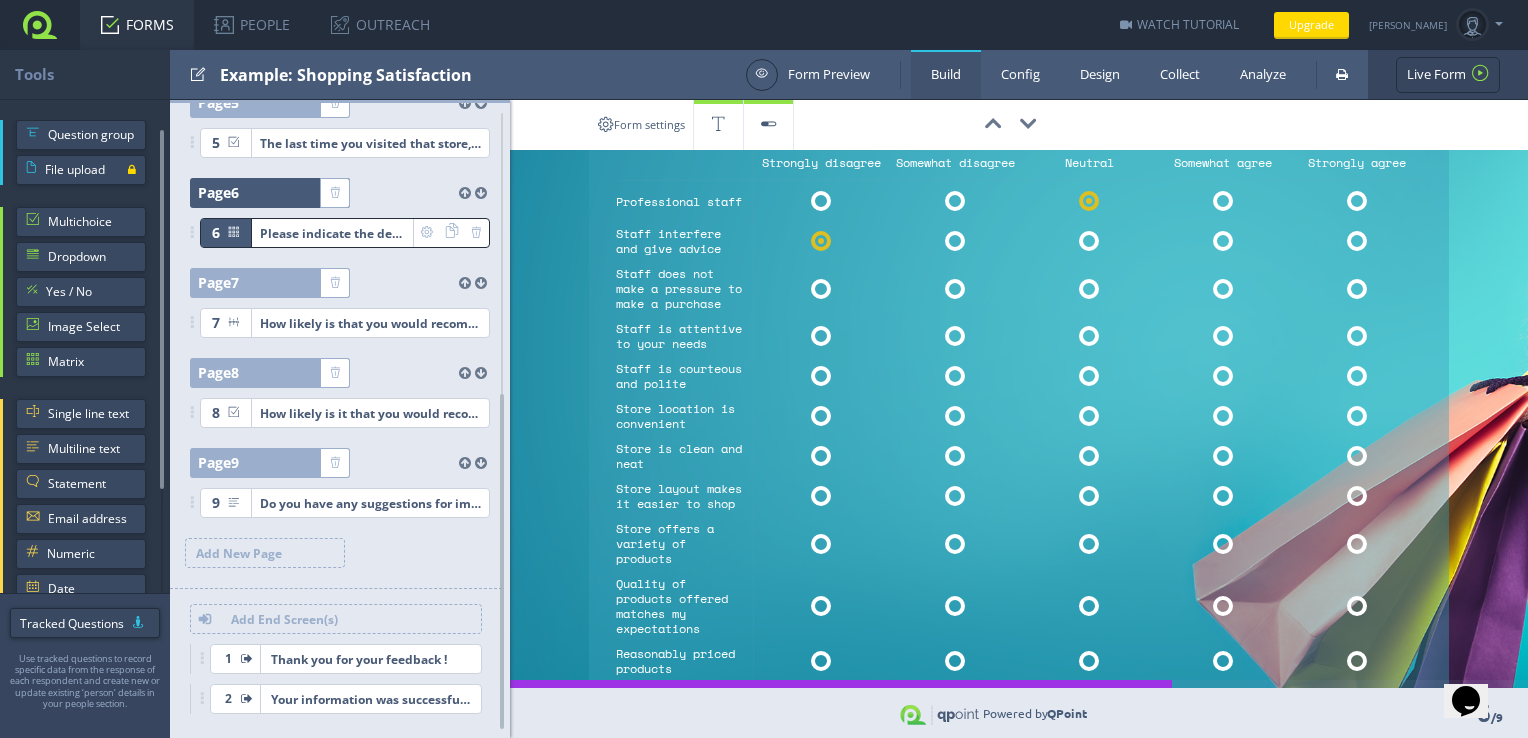 click at bounding box center (821, 288) 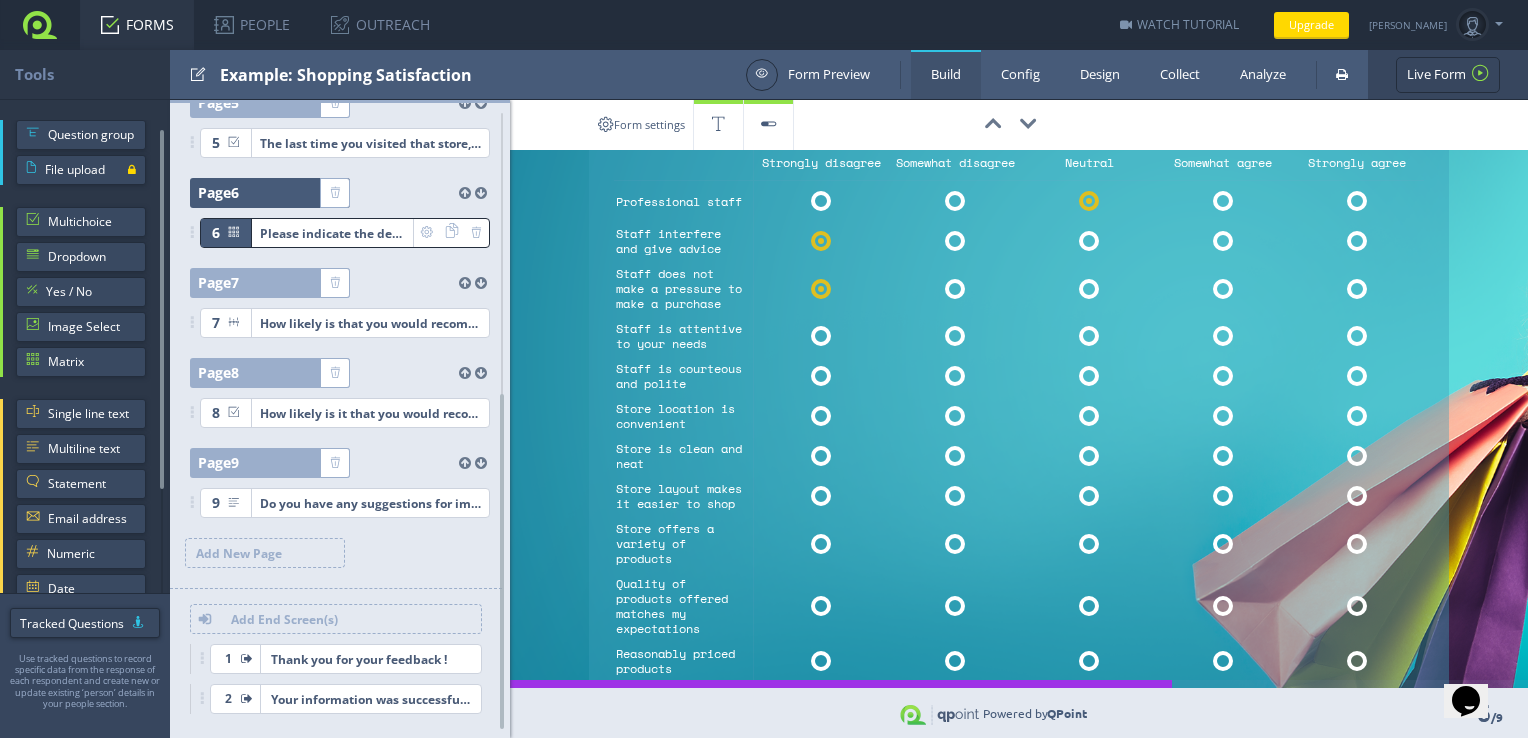 click at bounding box center (821, 336) 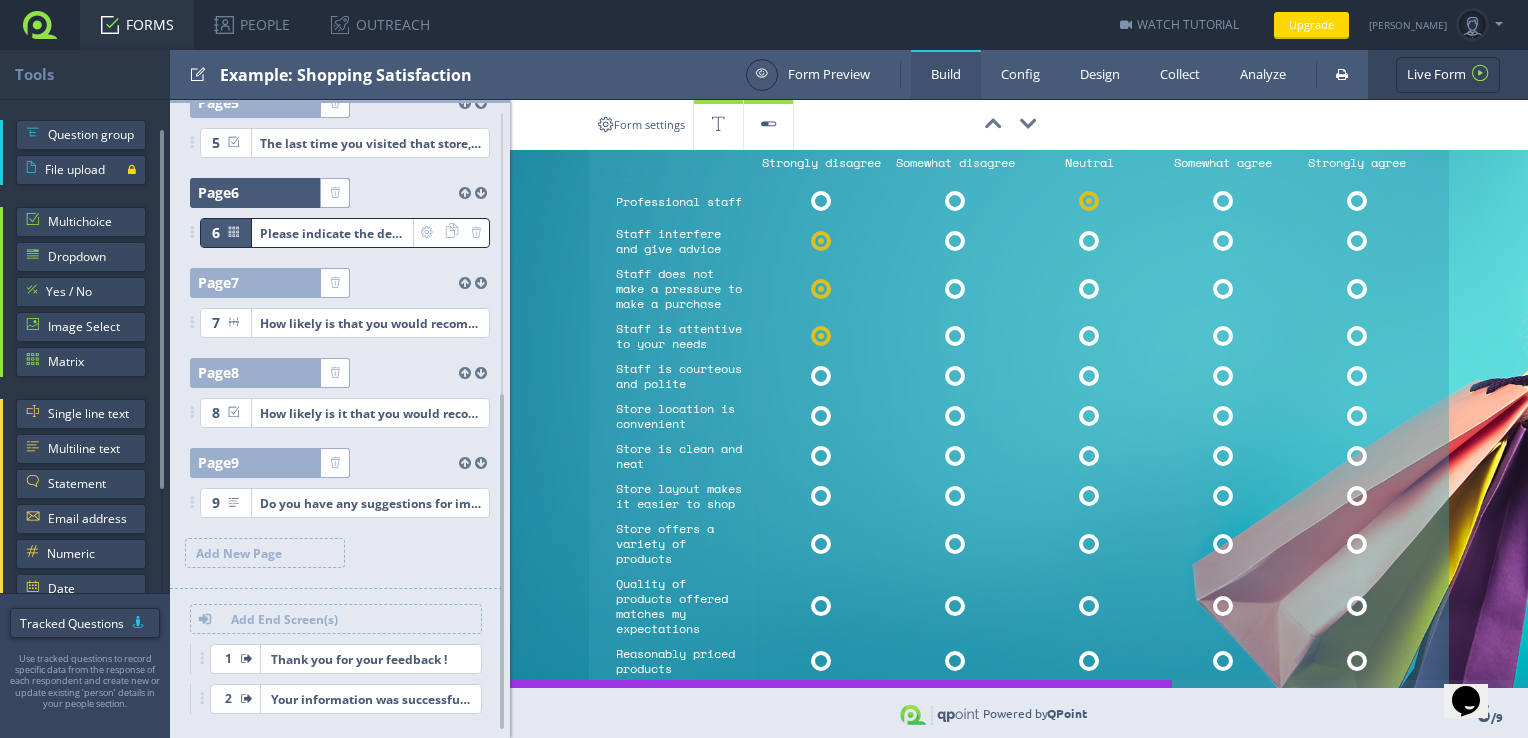 click at bounding box center (1357, 241) 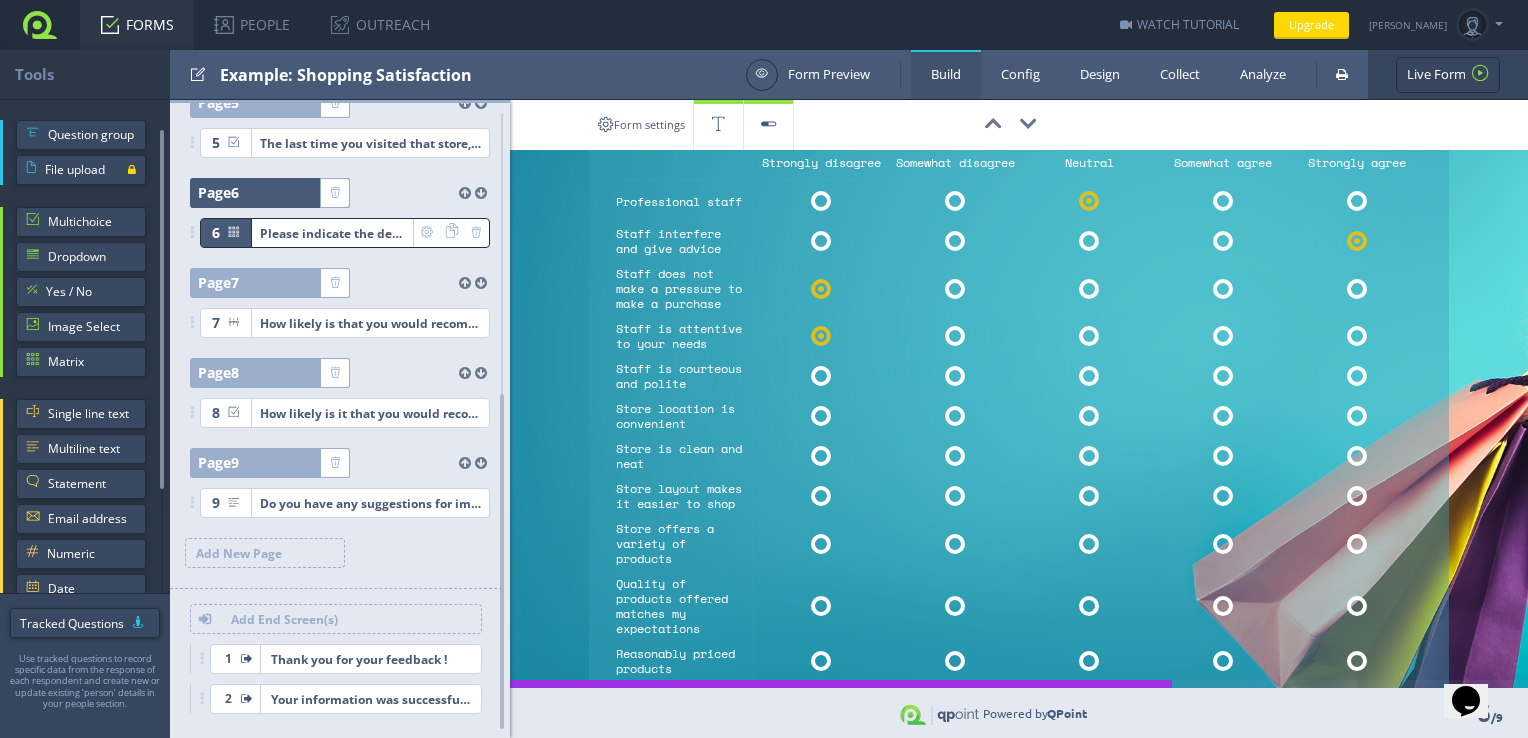 click at bounding box center [1357, 289] 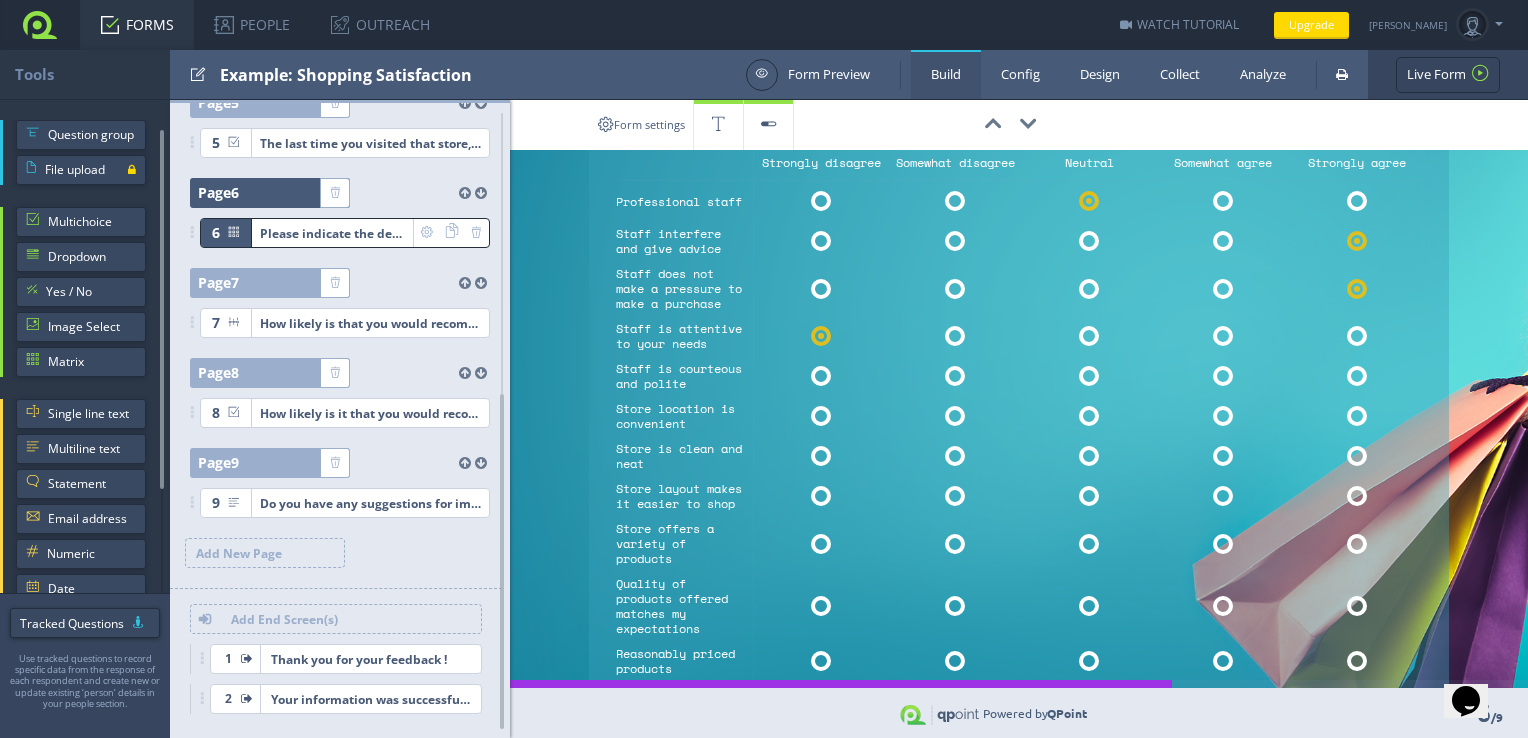 click at bounding box center [1357, 336] 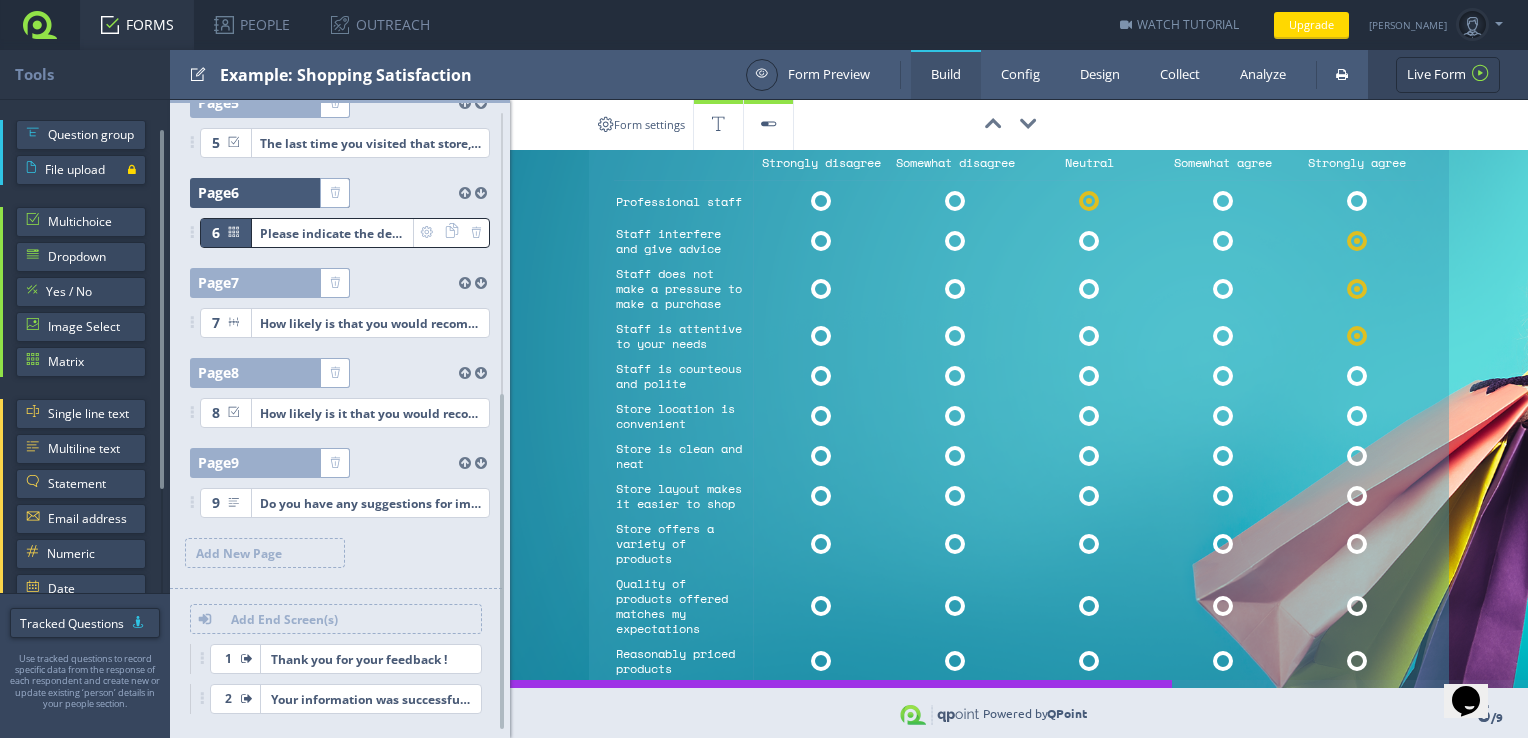 click at bounding box center [821, 376] 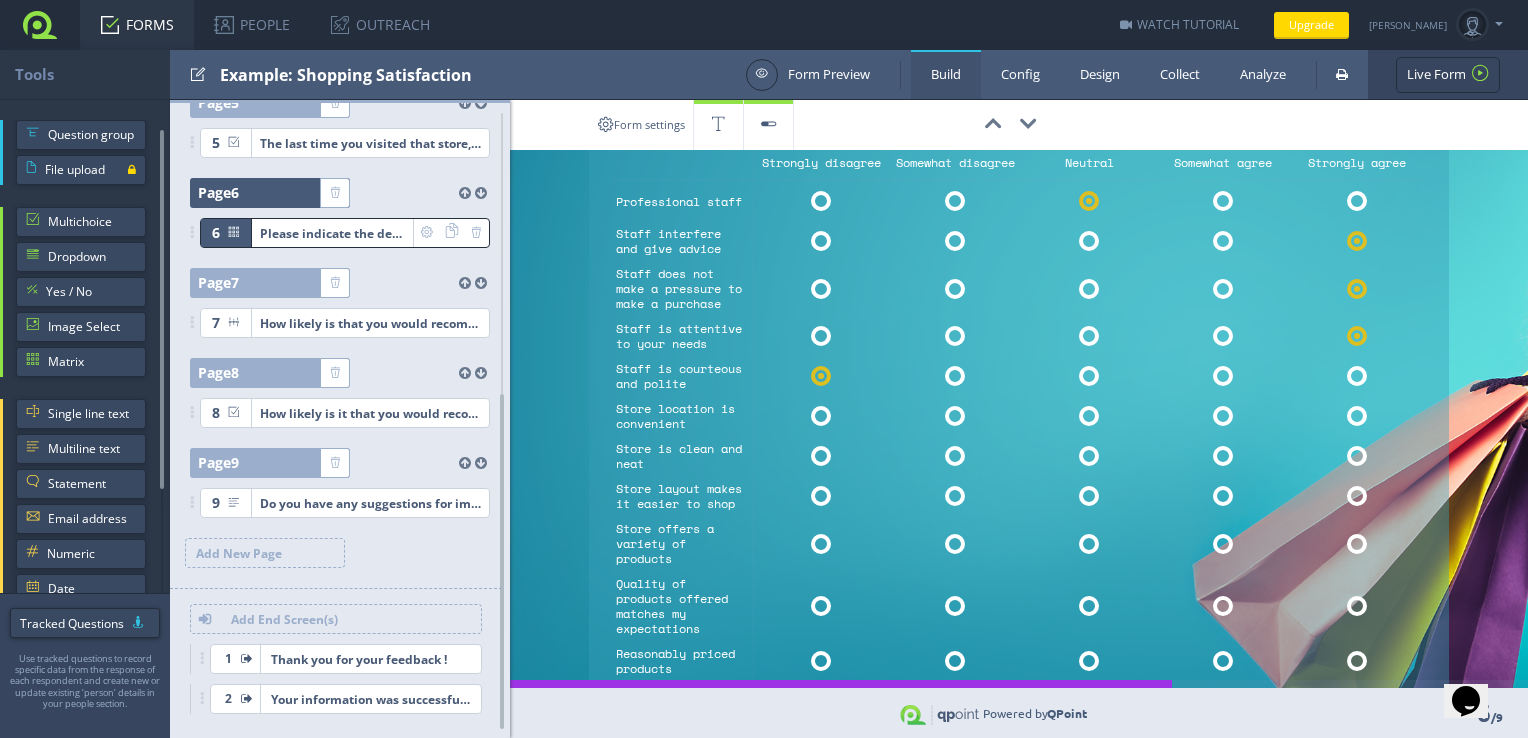 click at bounding box center [1357, 376] 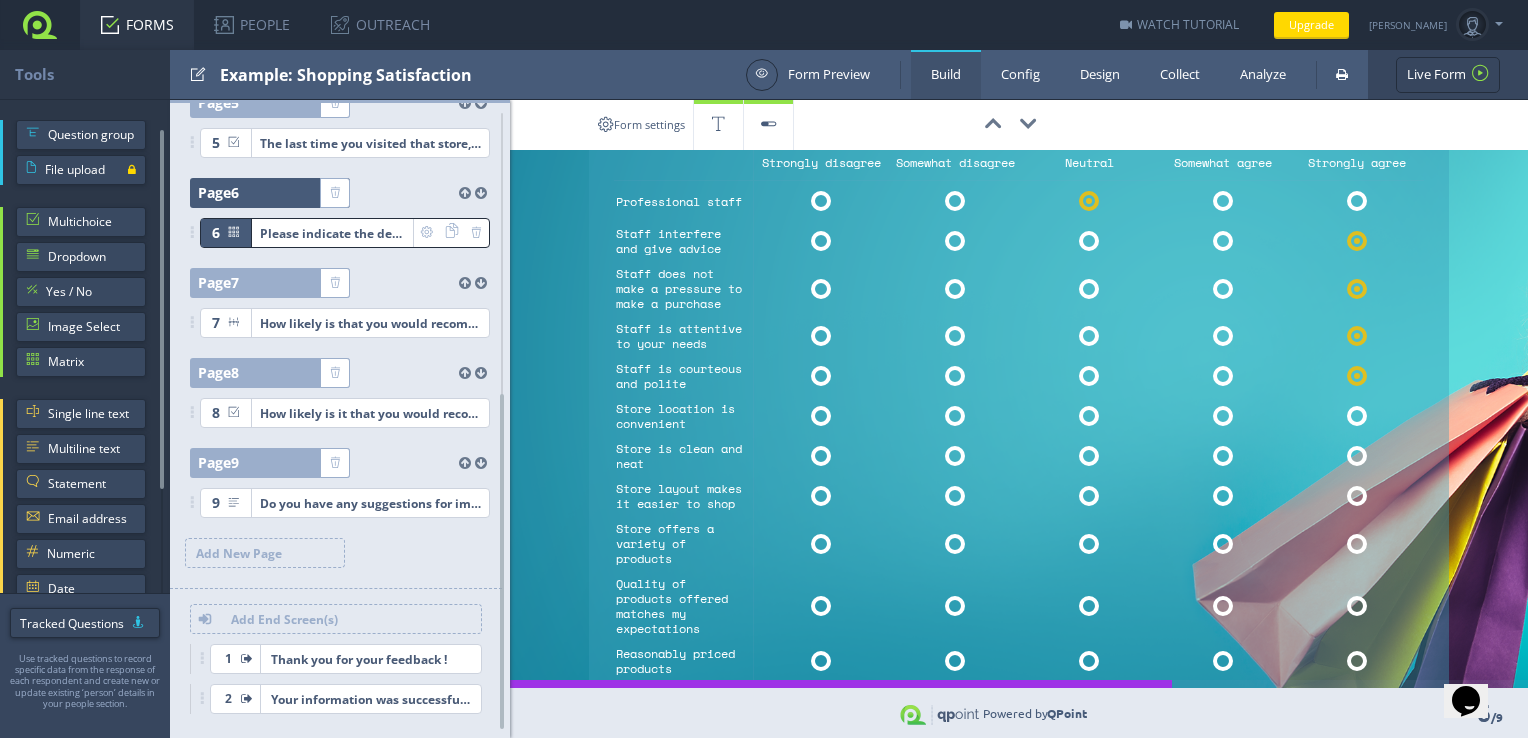 click at bounding box center (1357, 416) 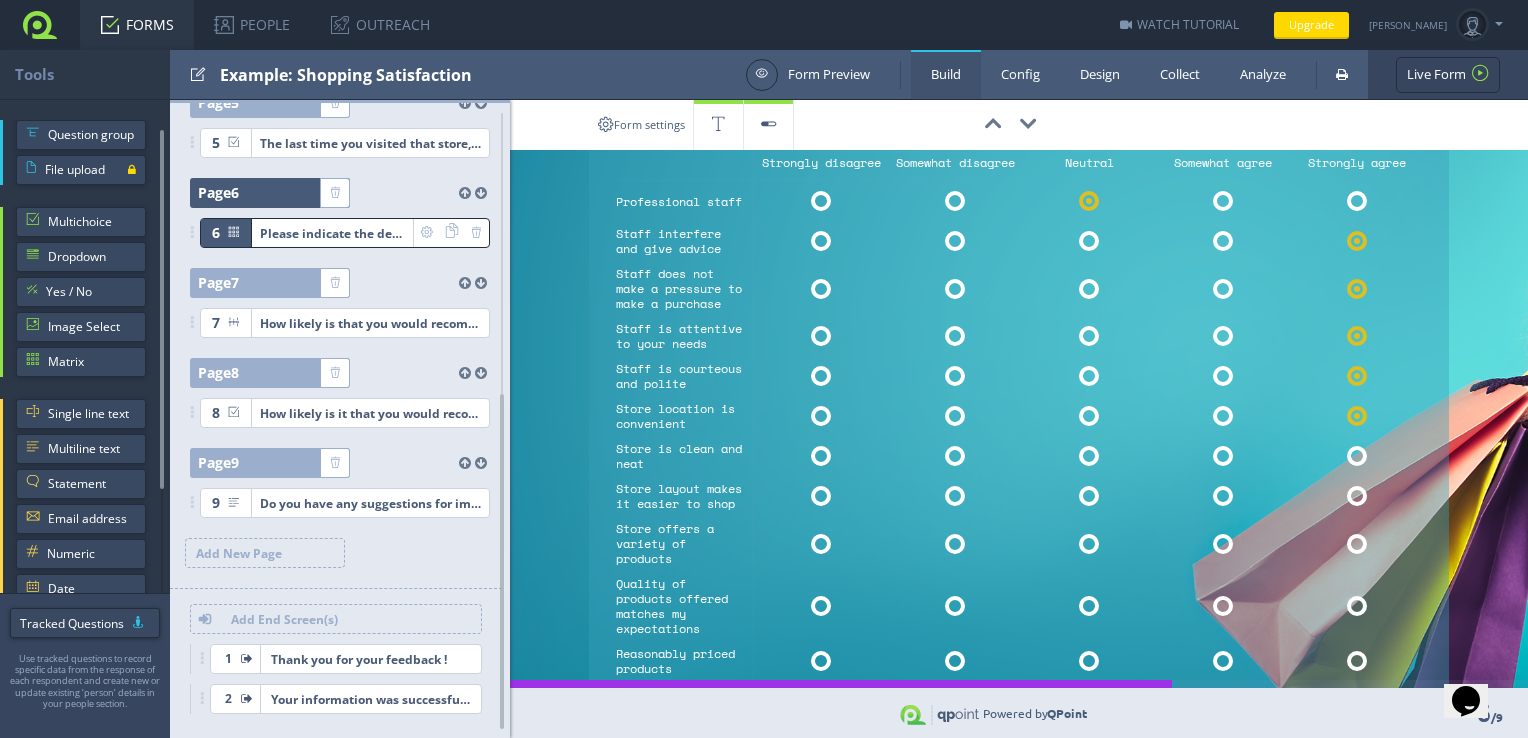 click at bounding box center [1357, 456] 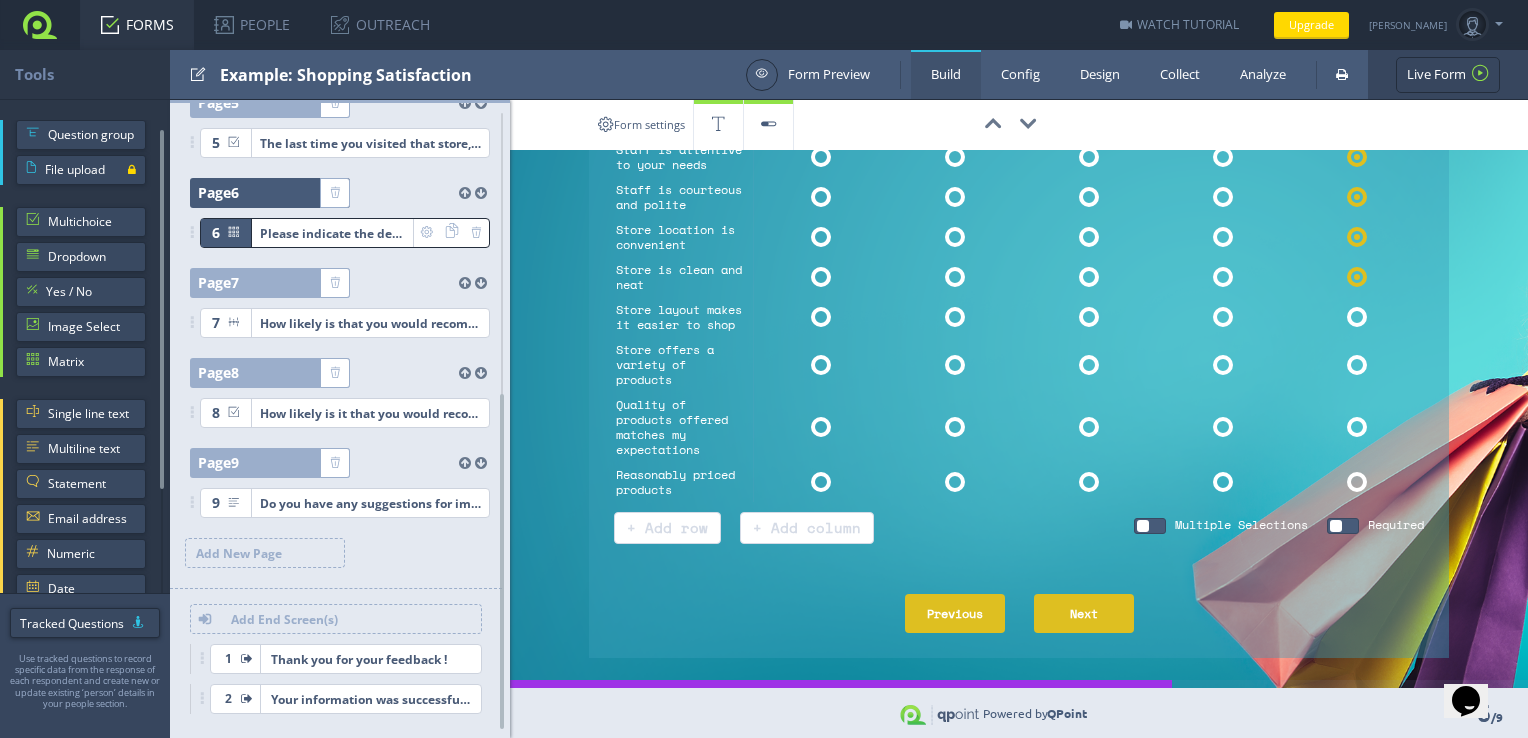 scroll, scrollTop: 656, scrollLeft: 0, axis: vertical 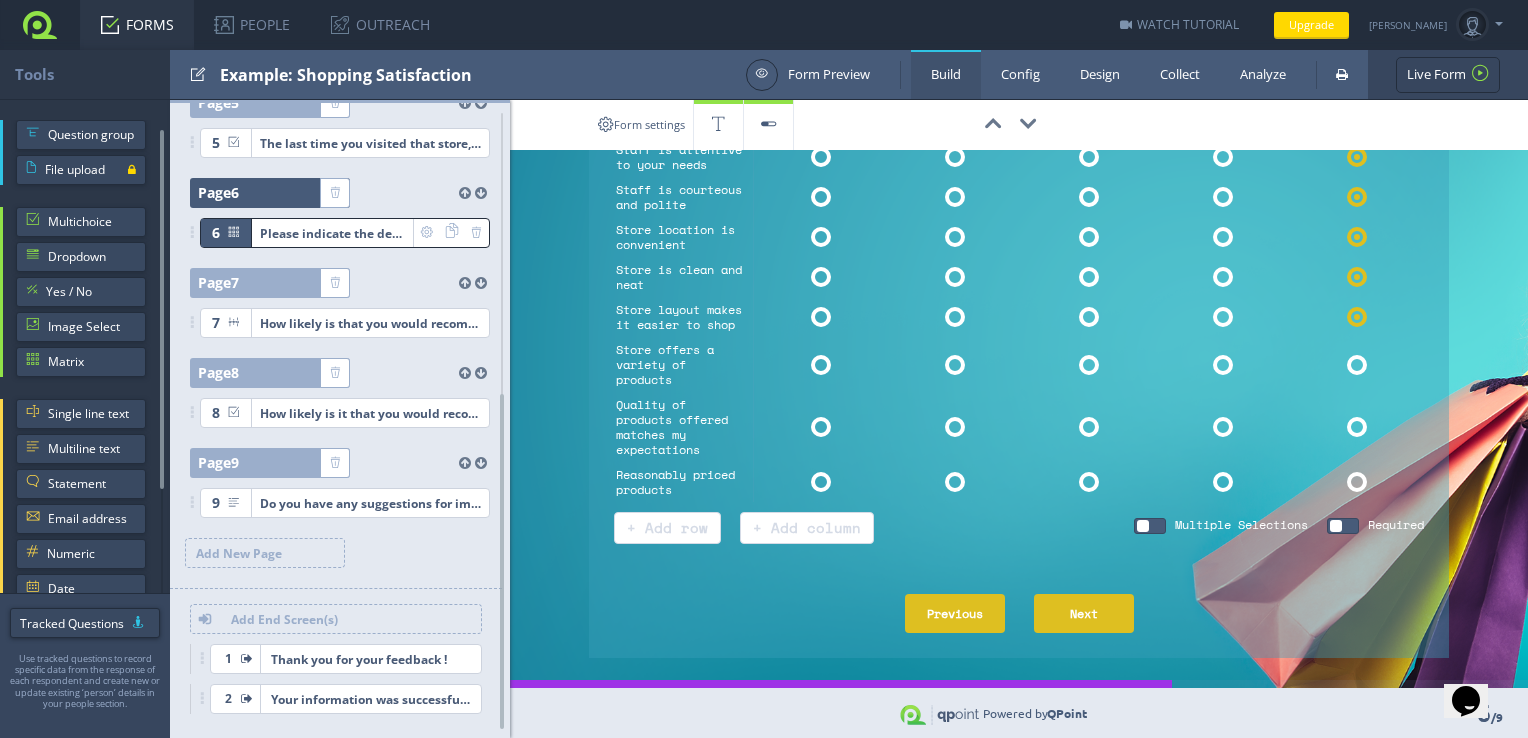 click at bounding box center (1357, 364) 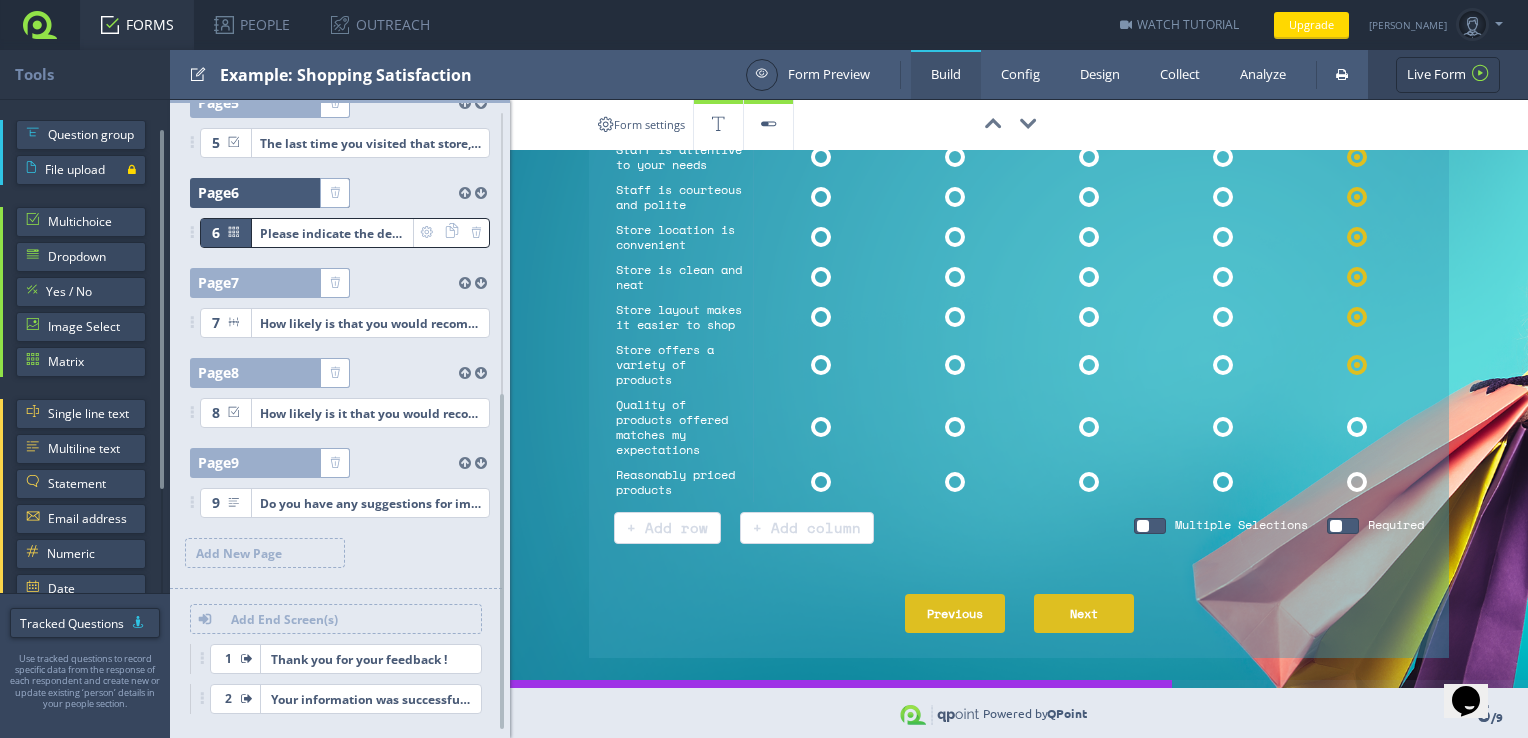 click at bounding box center [1357, 427] 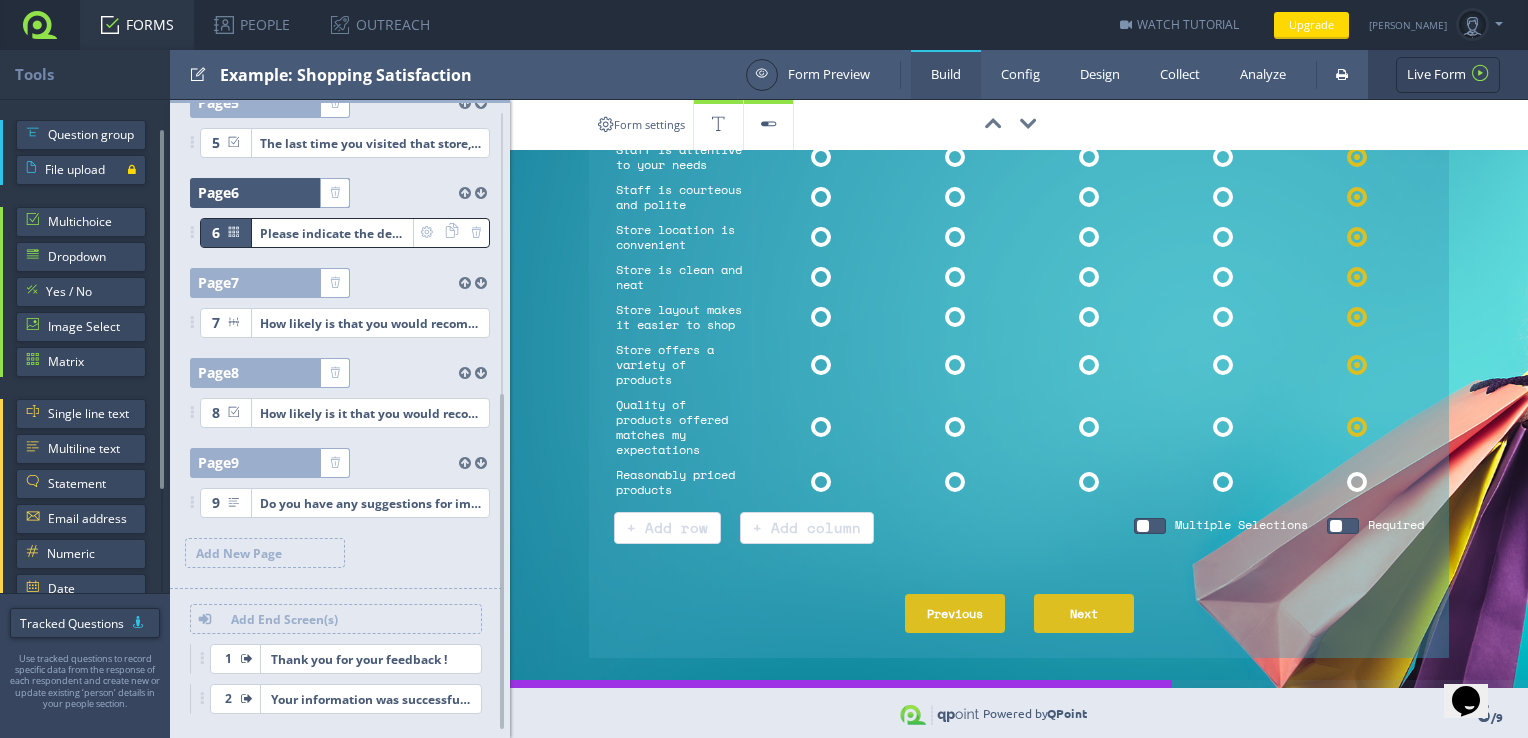 click at bounding box center [1357, 482] 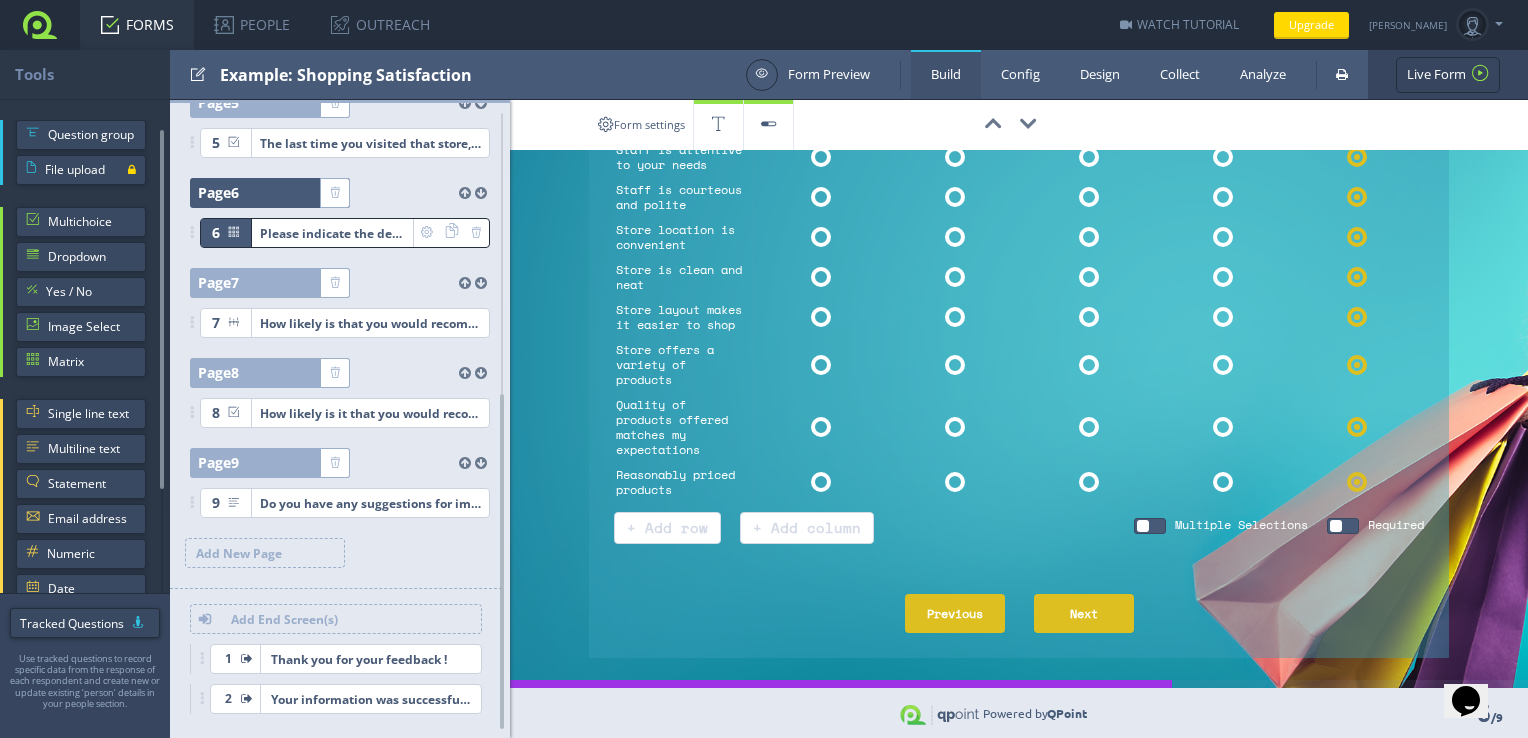 scroll, scrollTop: 705, scrollLeft: 0, axis: vertical 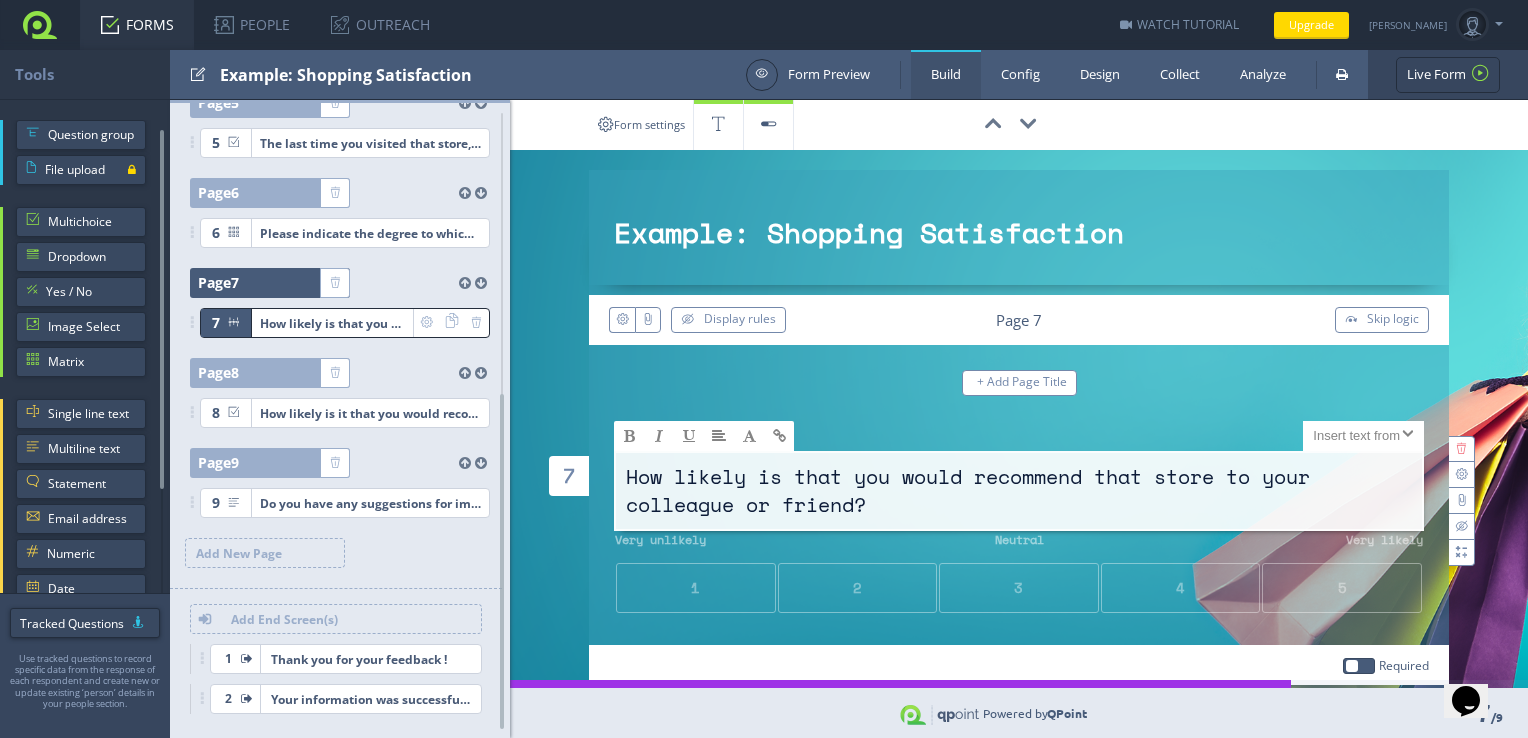 click on "4" at bounding box center (1181, 588) 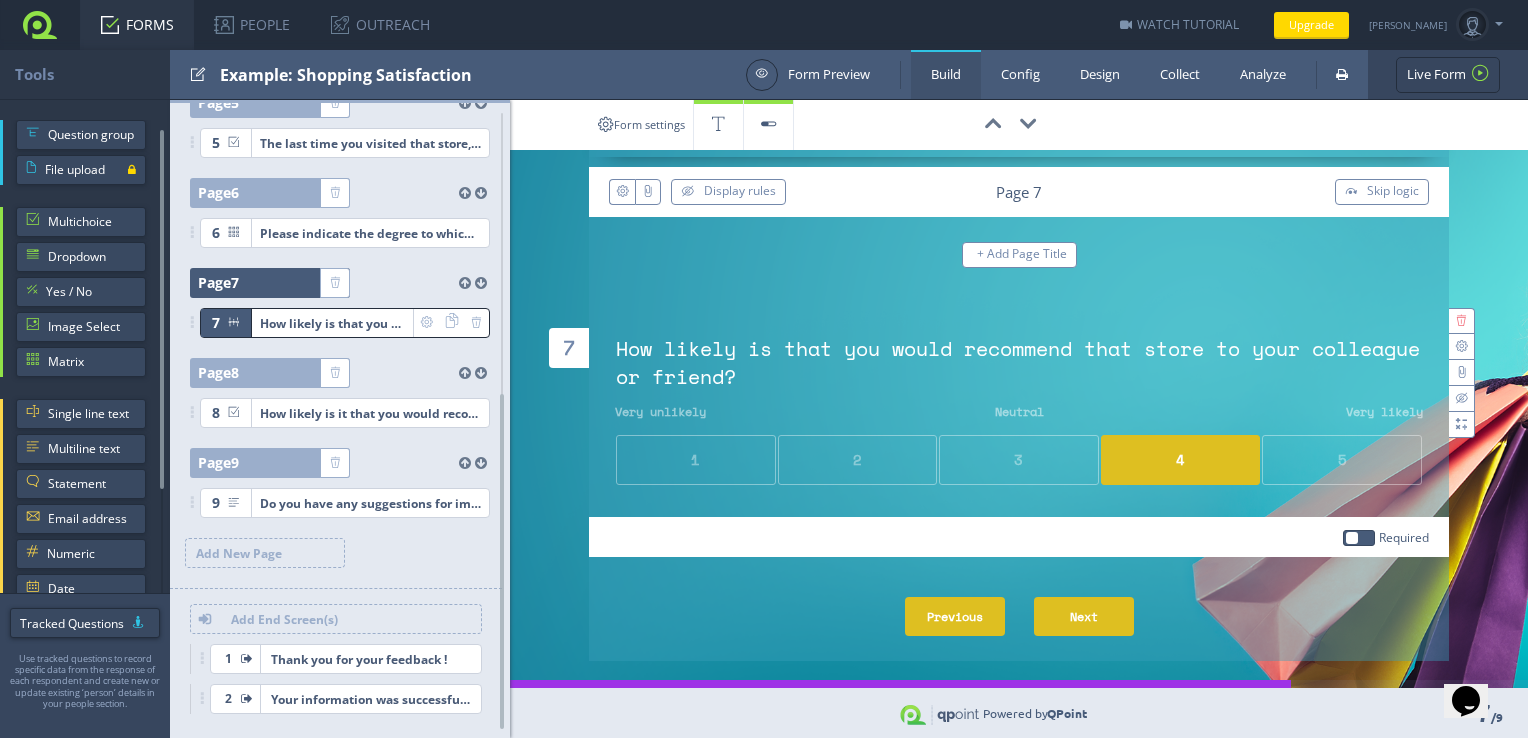 click on "Next" at bounding box center (1084, 616) 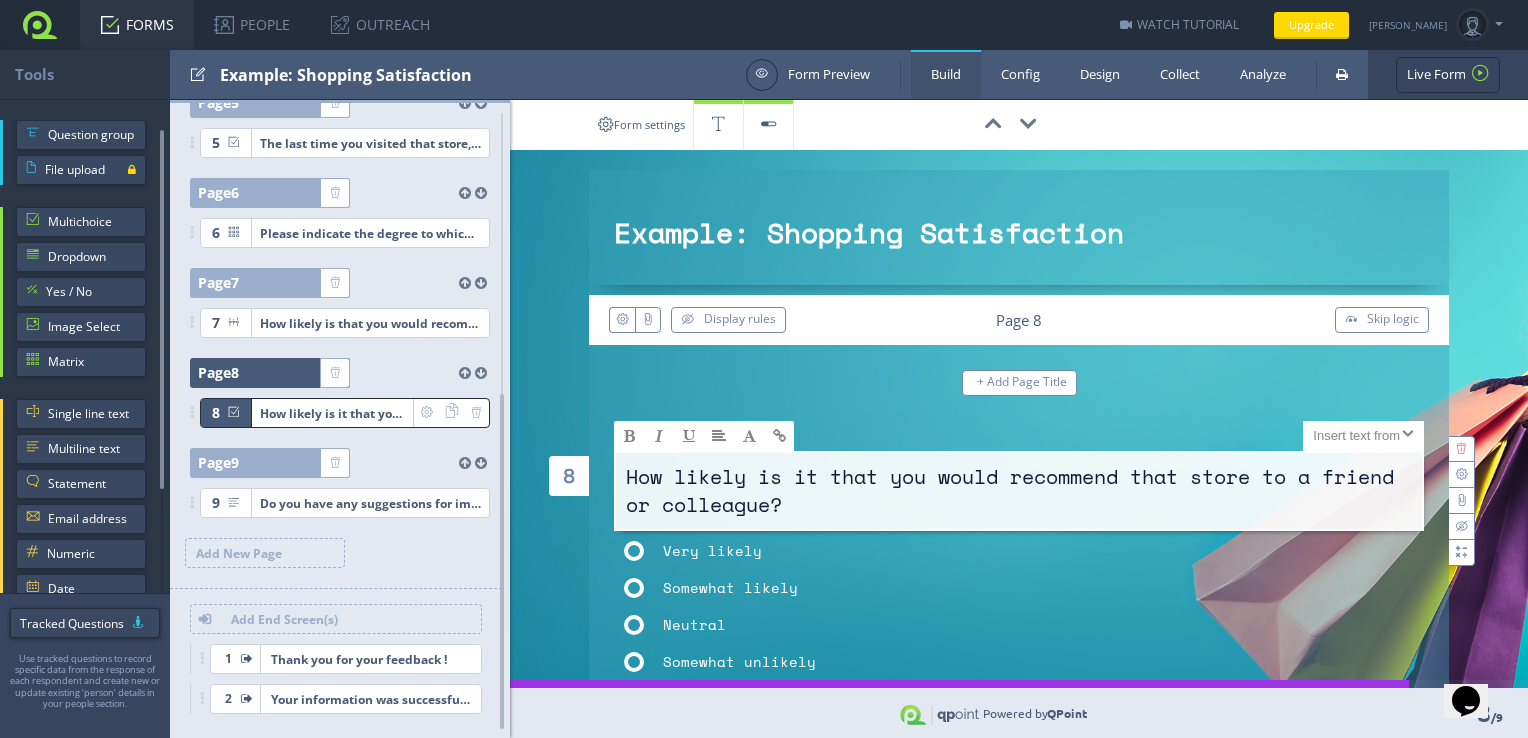 scroll, scrollTop: 0, scrollLeft: 0, axis: both 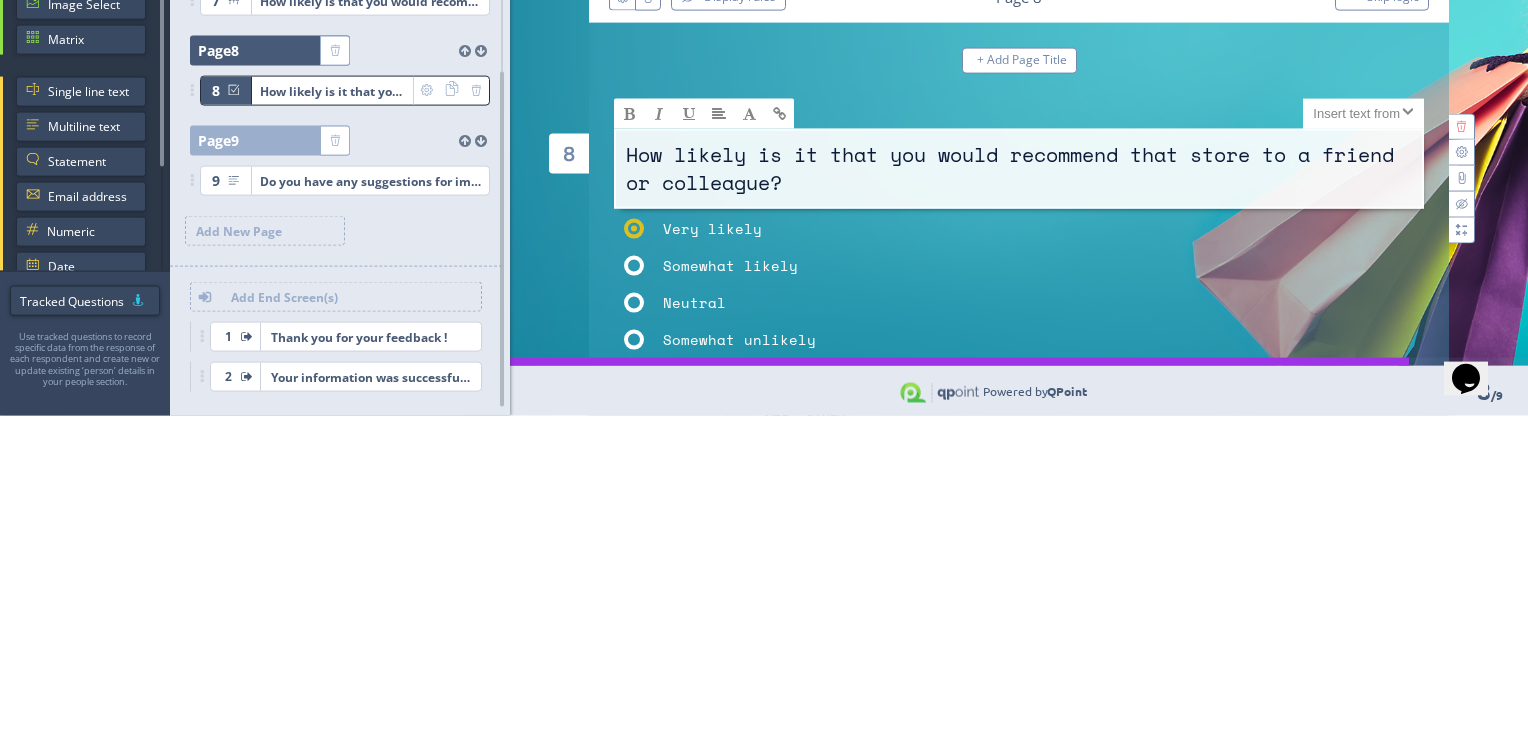 click at bounding box center (0, 0) 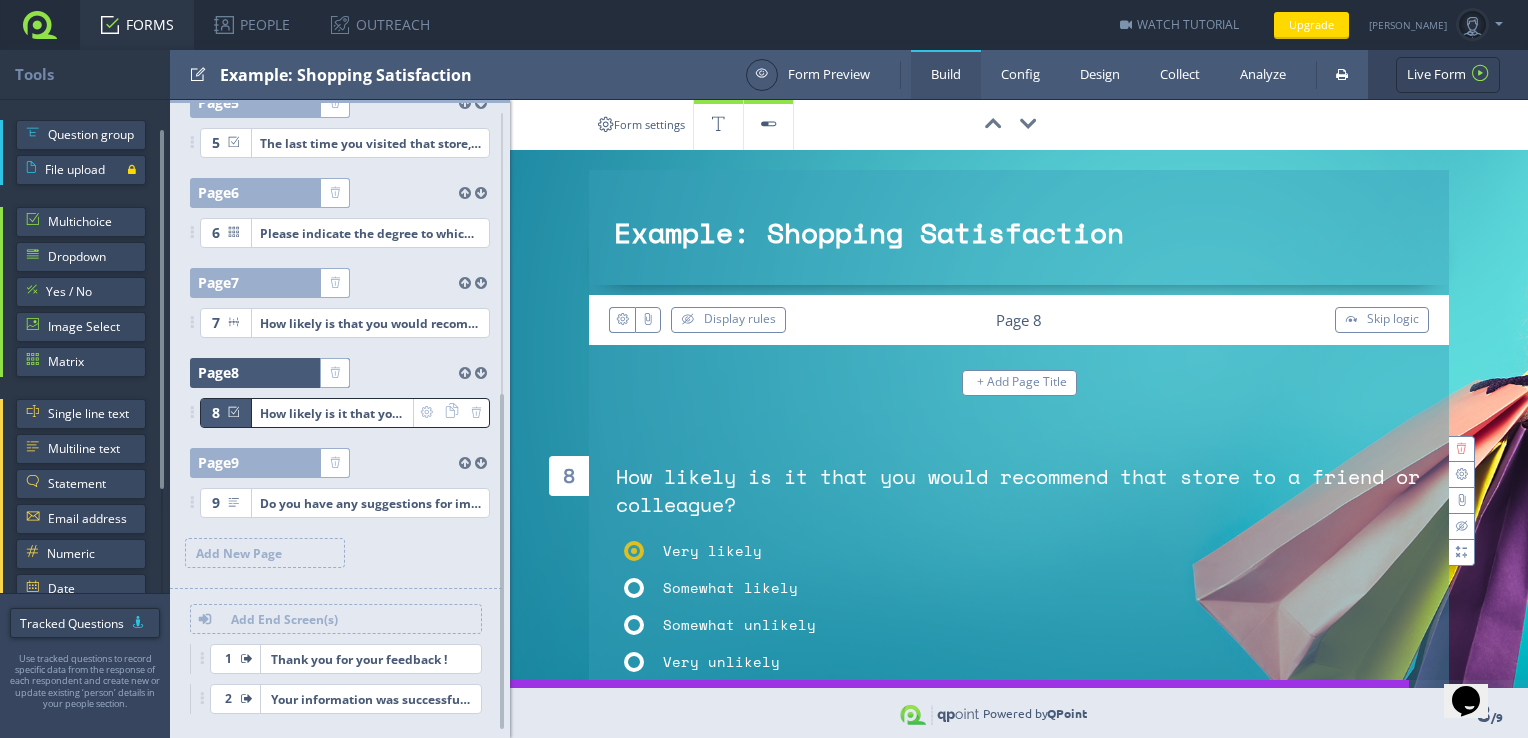click on "Very unlikely" at bounding box center (978, 662) 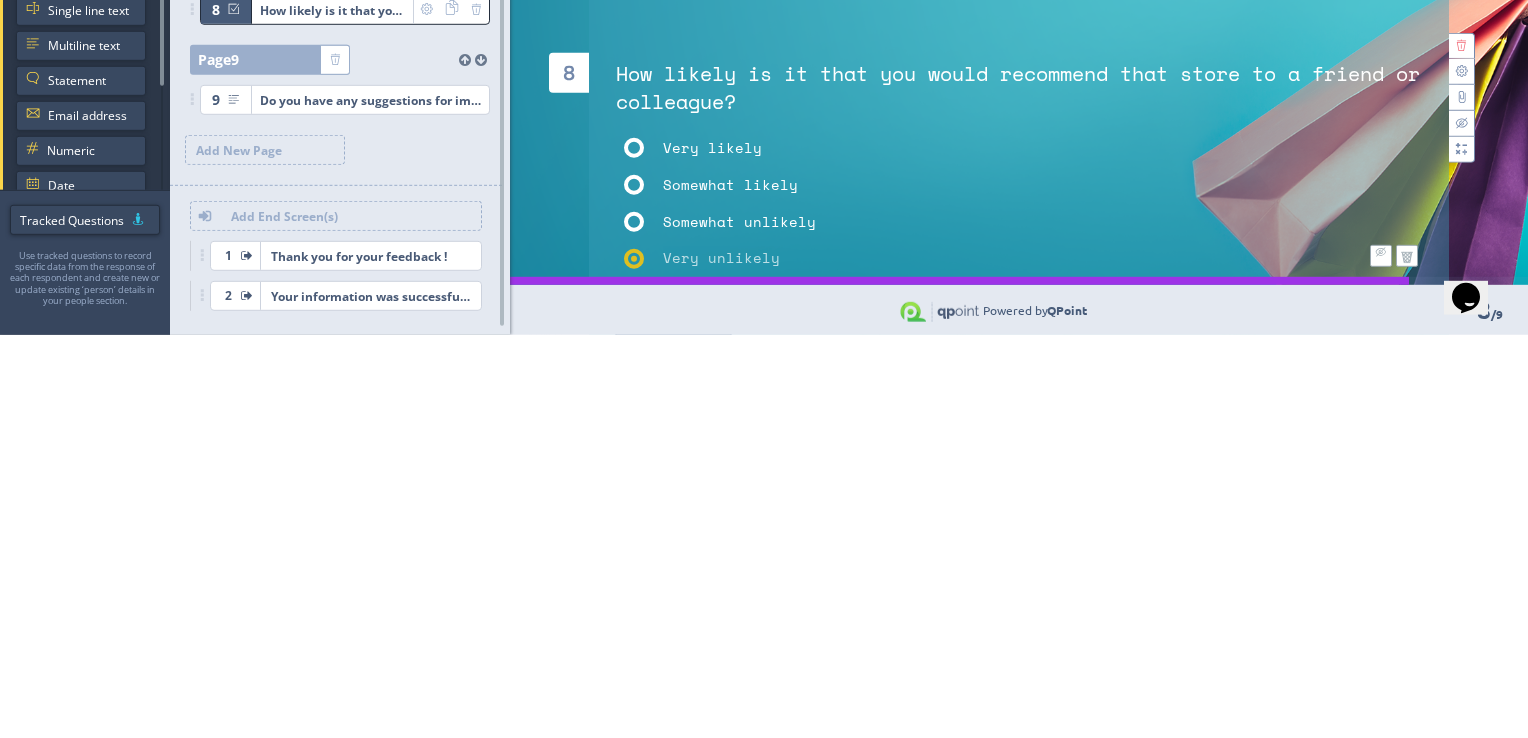 click on "Somewhat unlikely" at bounding box center (978, 625) 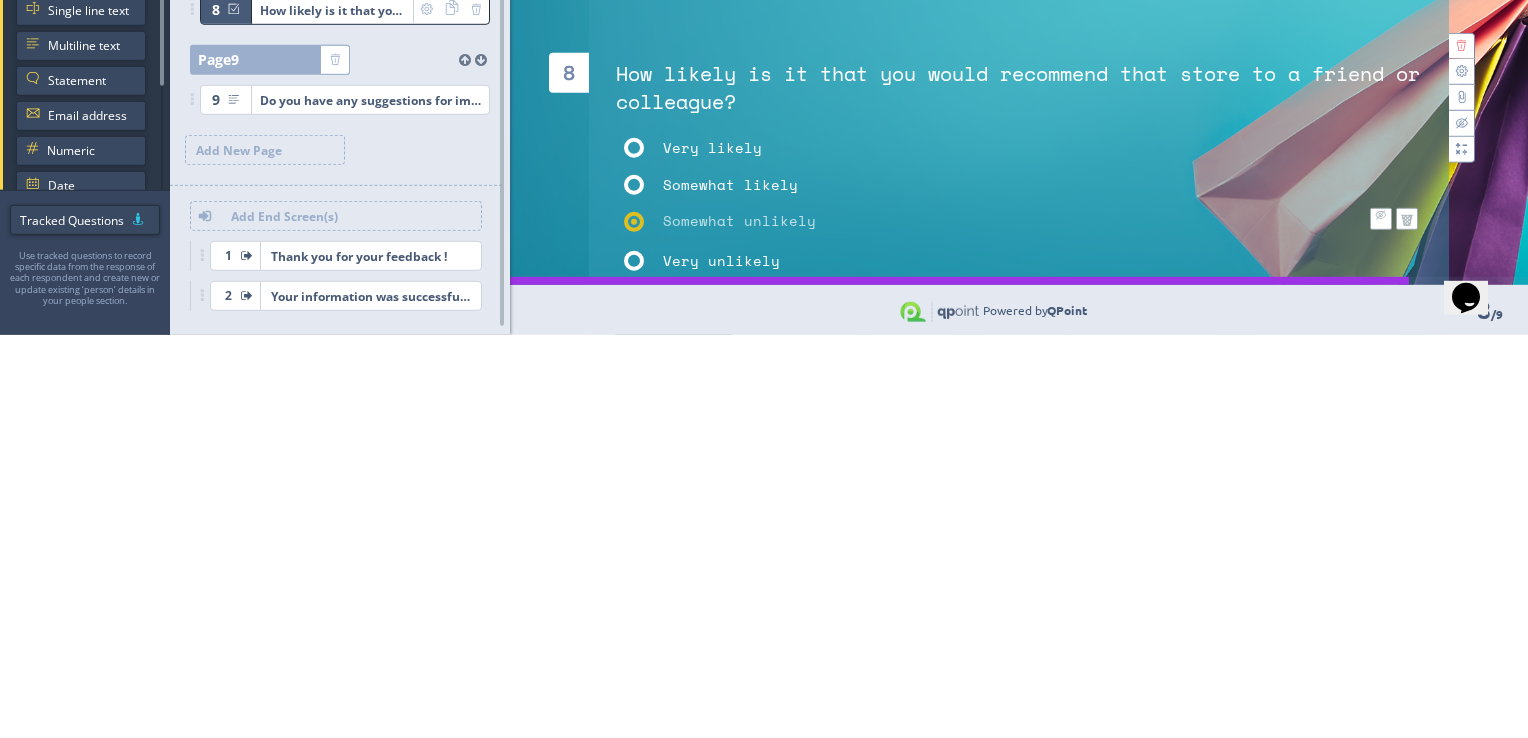 click on "Somewhat likely" at bounding box center [1019, 586] 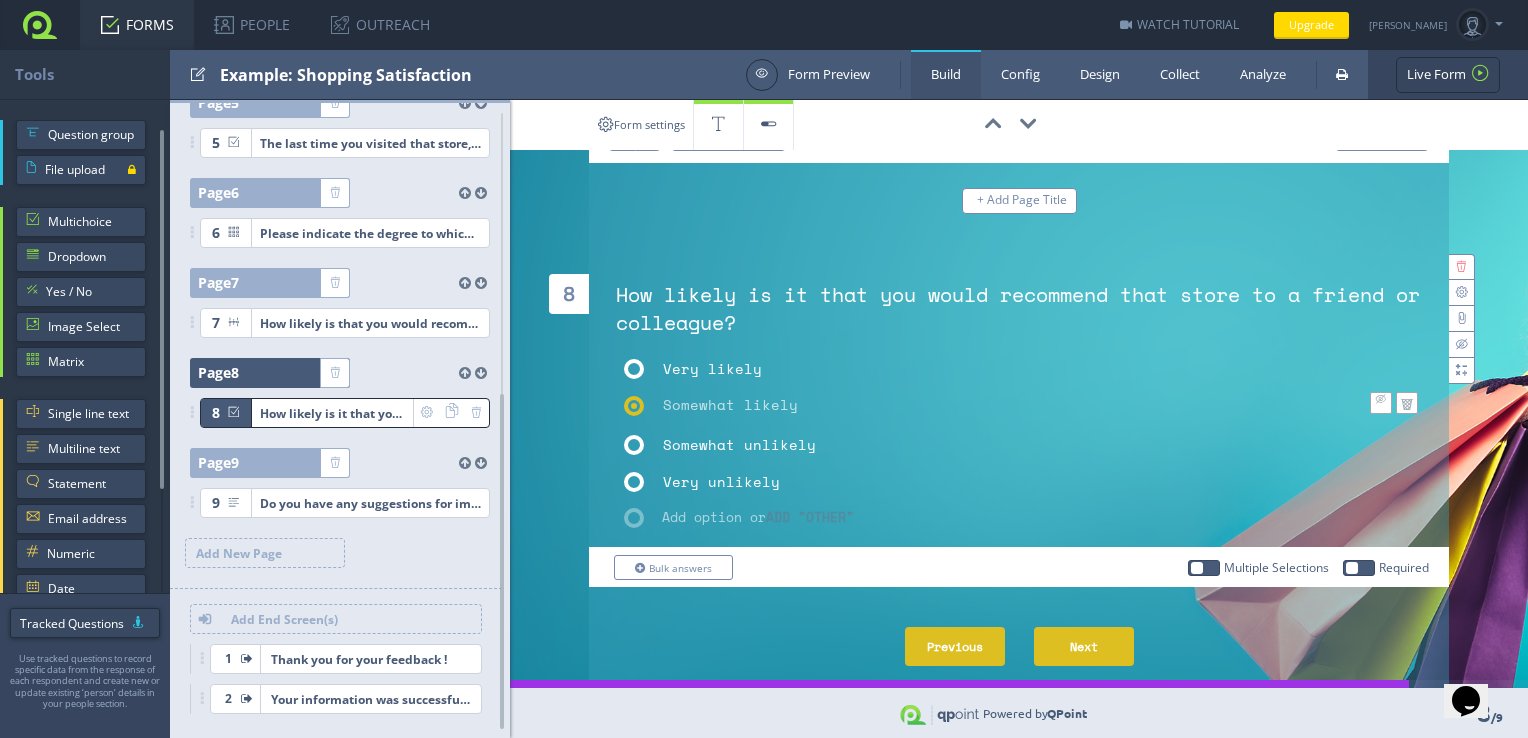 scroll, scrollTop: 185, scrollLeft: 0, axis: vertical 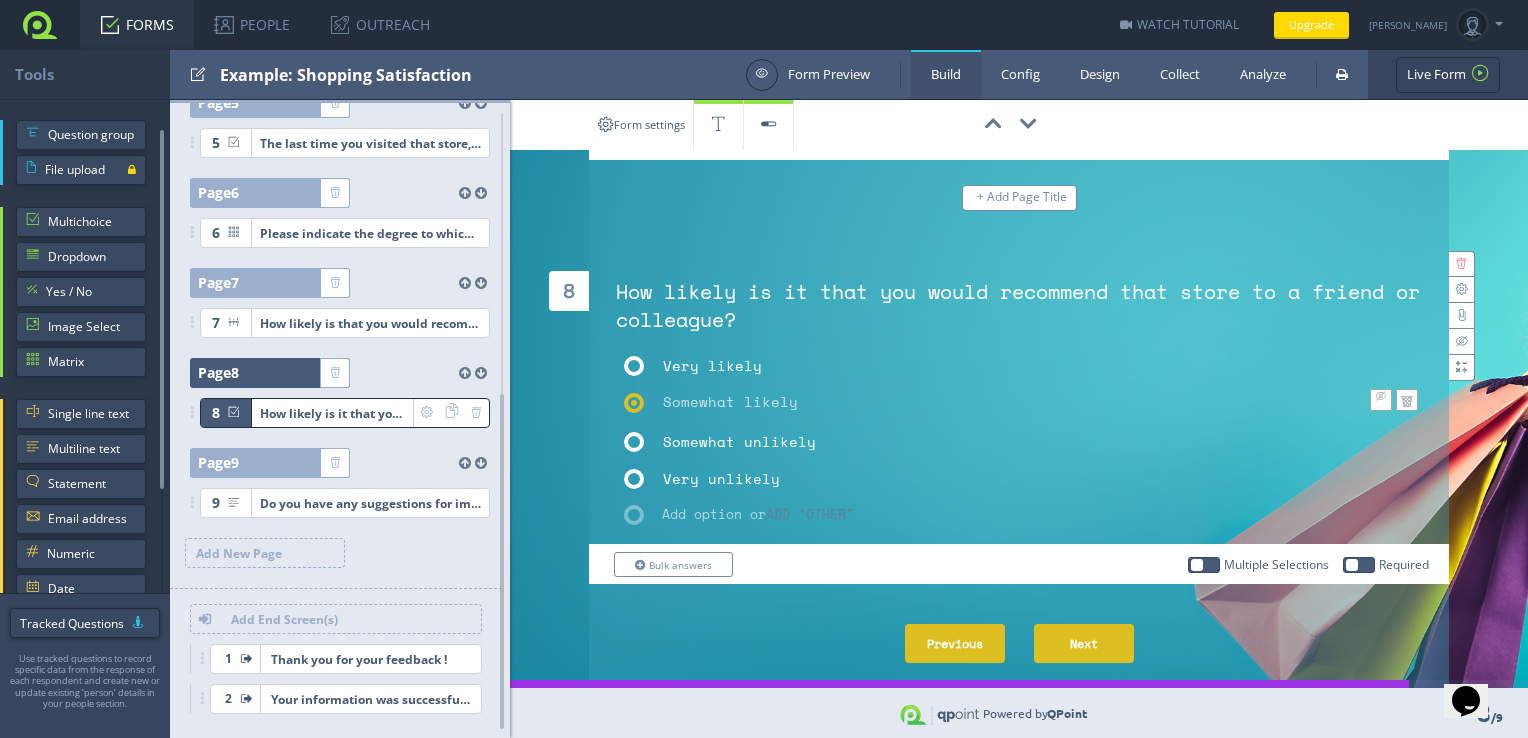 click on "Next" at bounding box center (1084, 643) 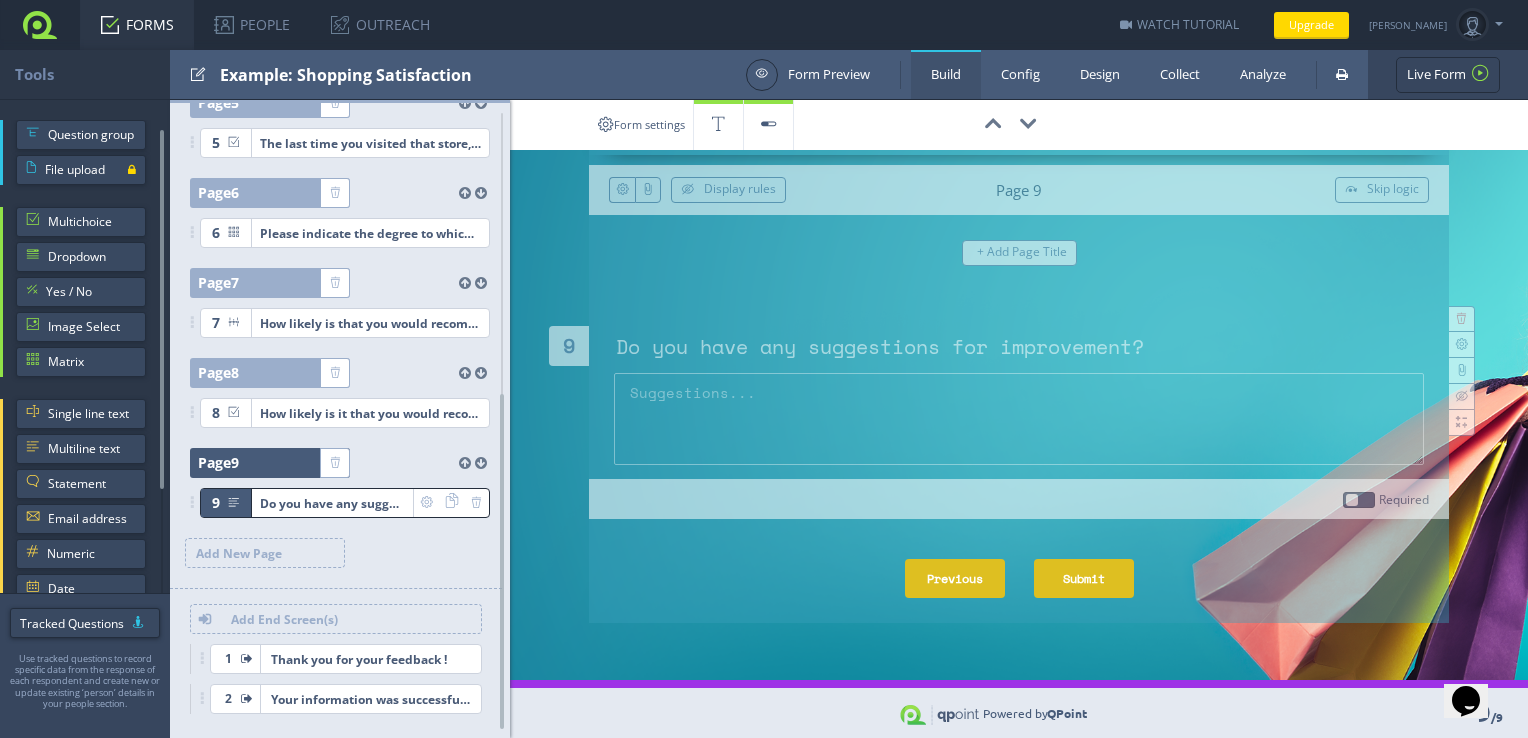 scroll, scrollTop: 41, scrollLeft: 0, axis: vertical 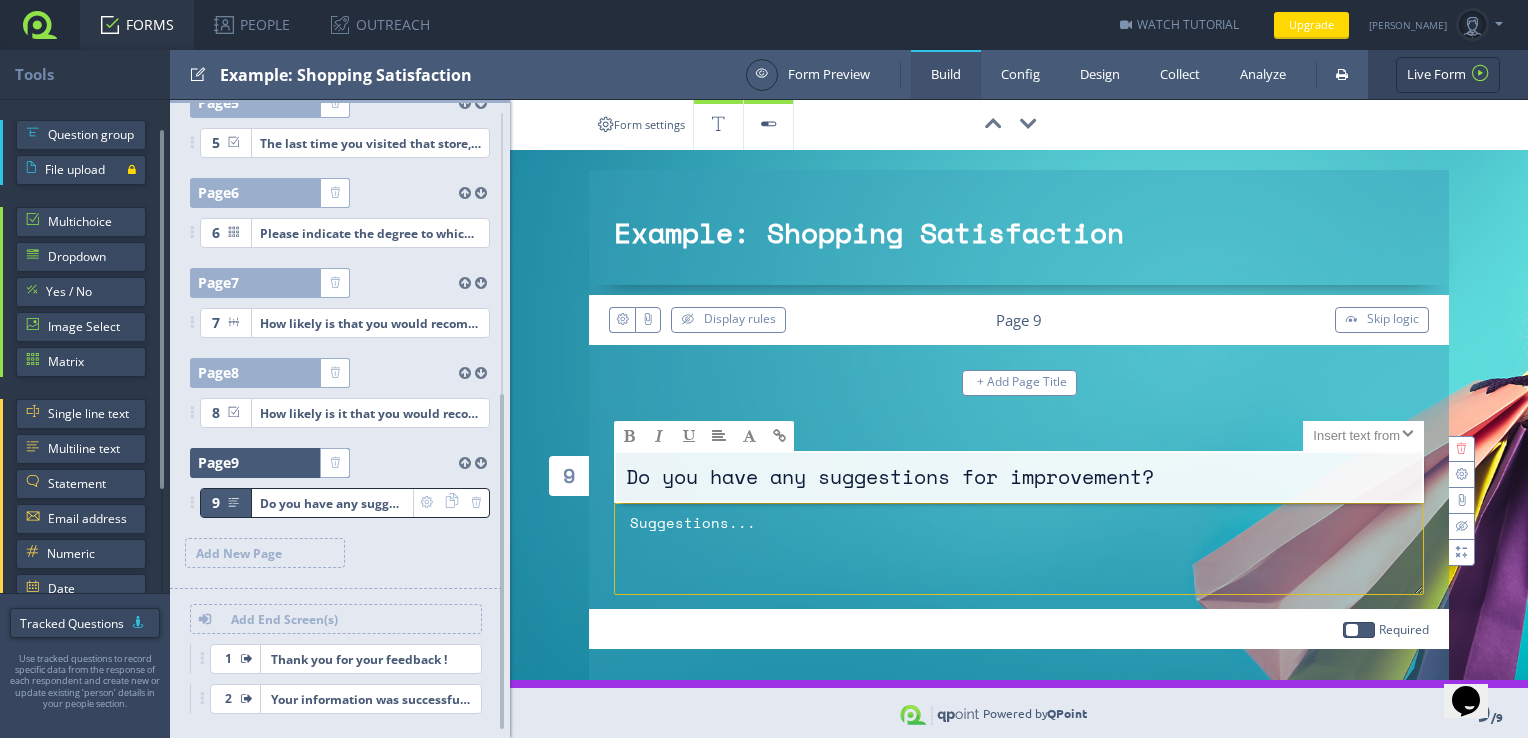 click on "Suggestions..." at bounding box center (1019, 549) 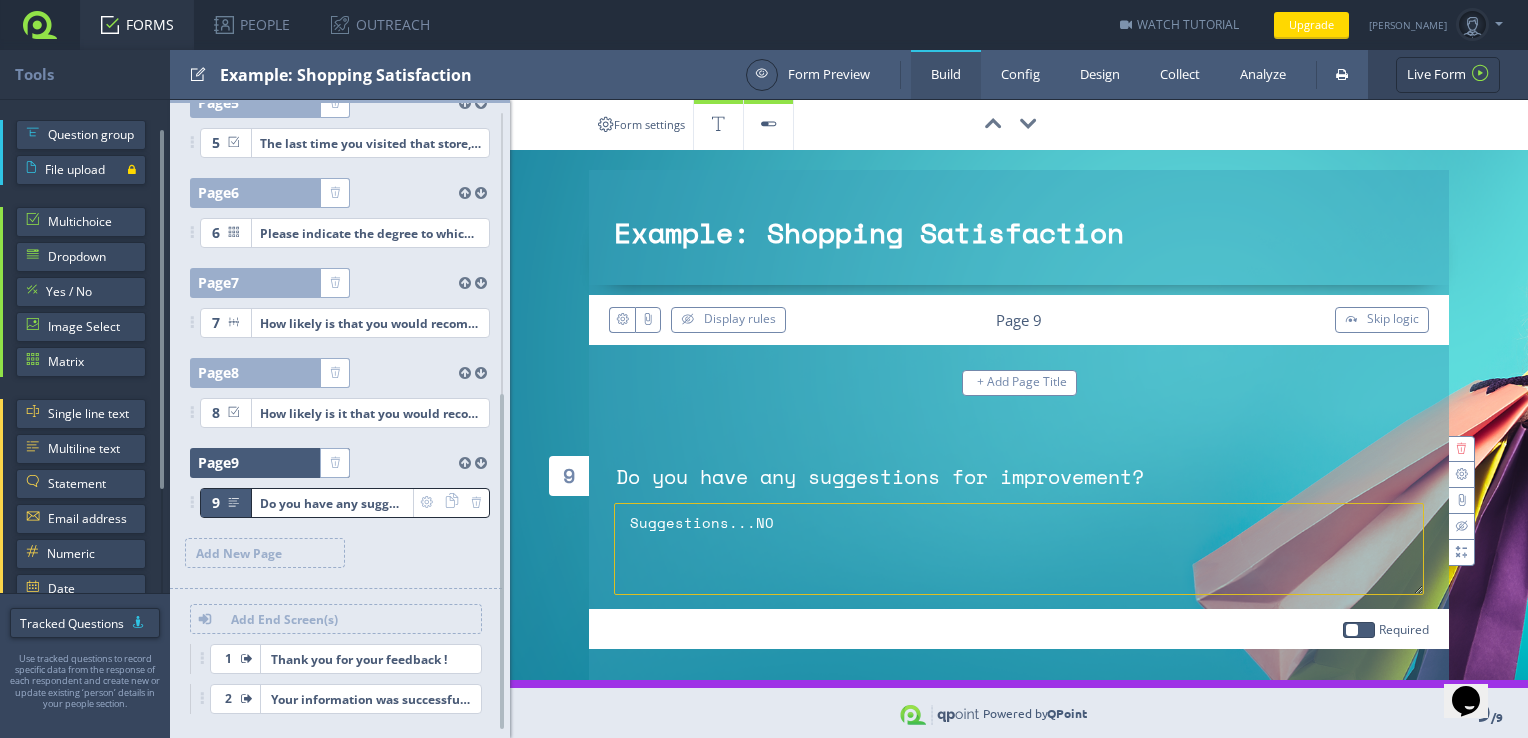 scroll, scrollTop: 92, scrollLeft: 0, axis: vertical 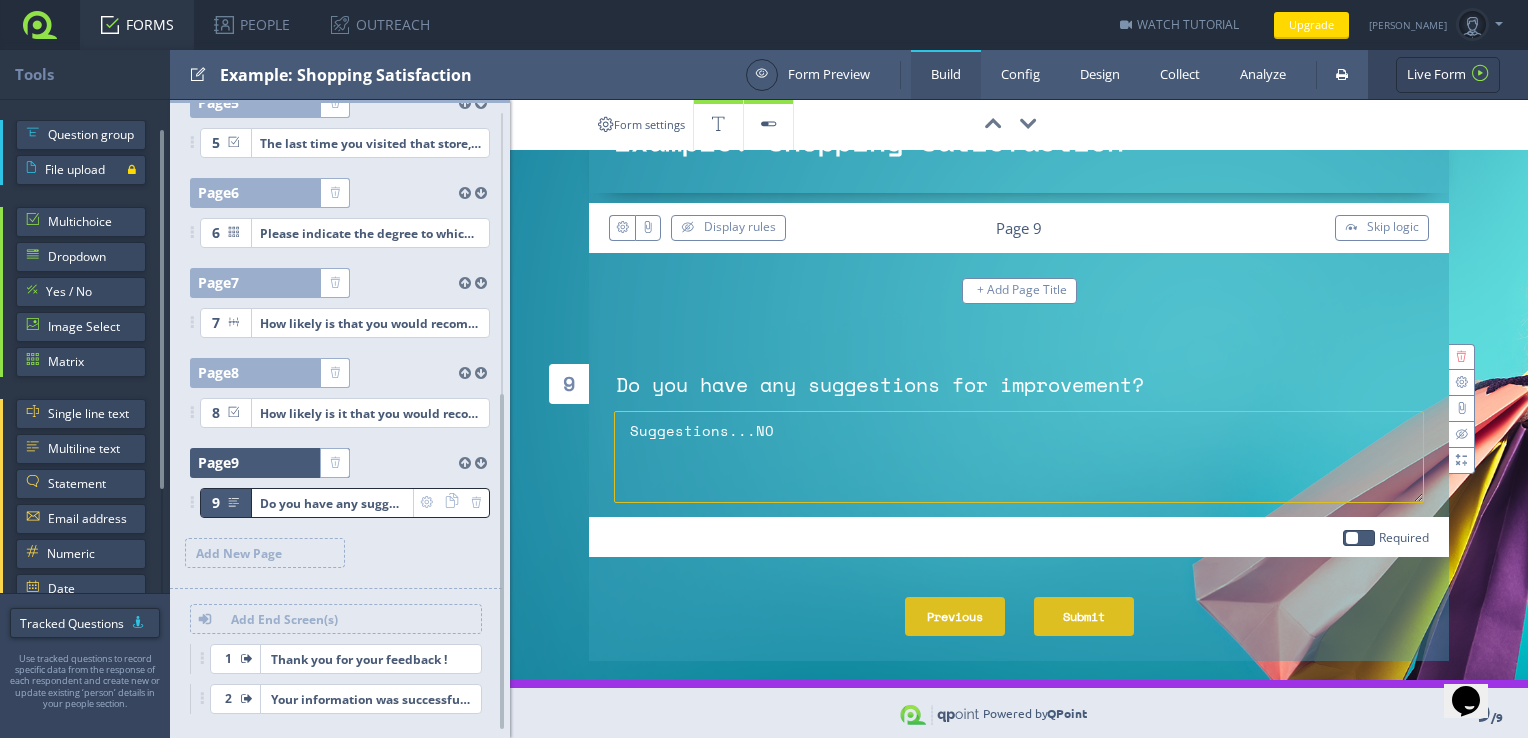 type on "Suggestions...NO" 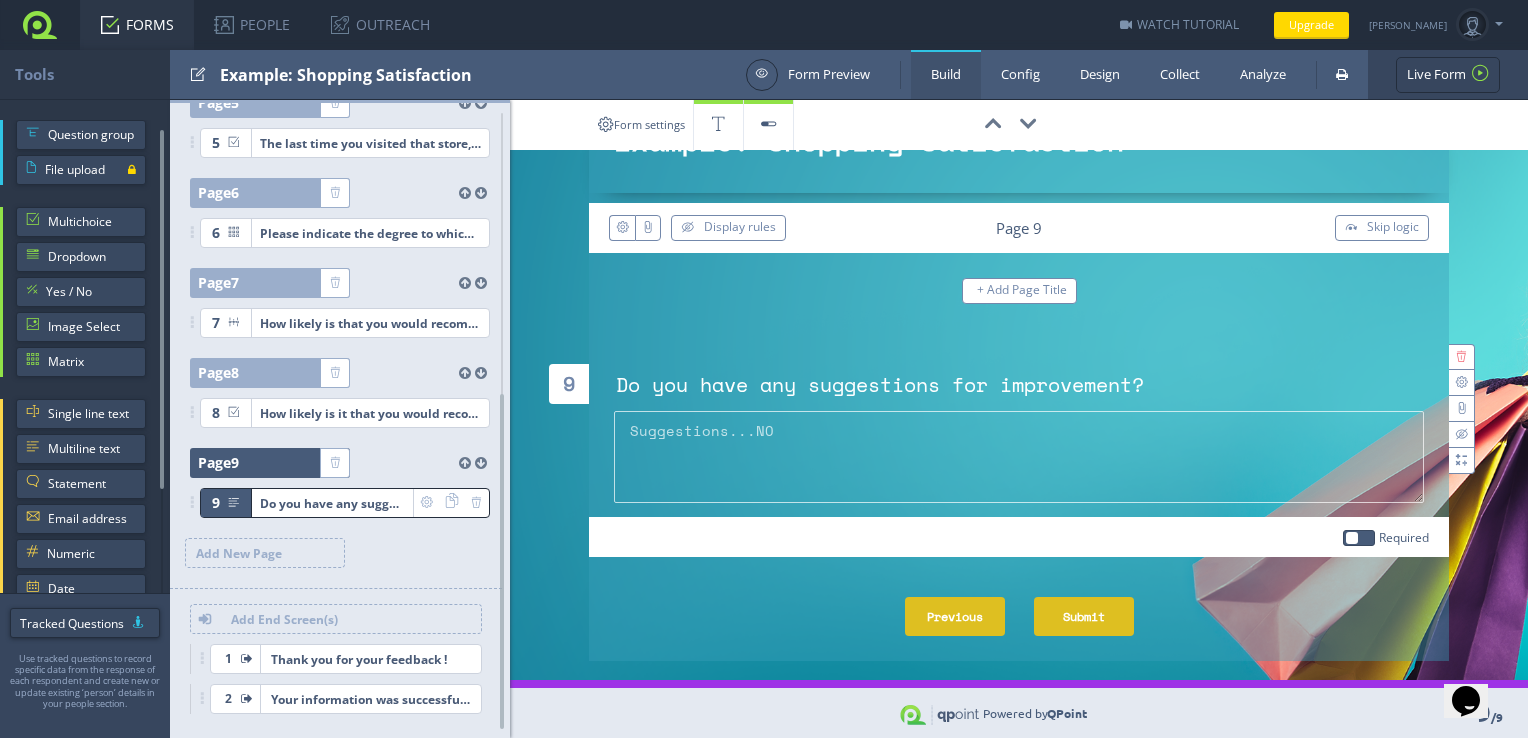 click on "Submit" at bounding box center (1084, 616) 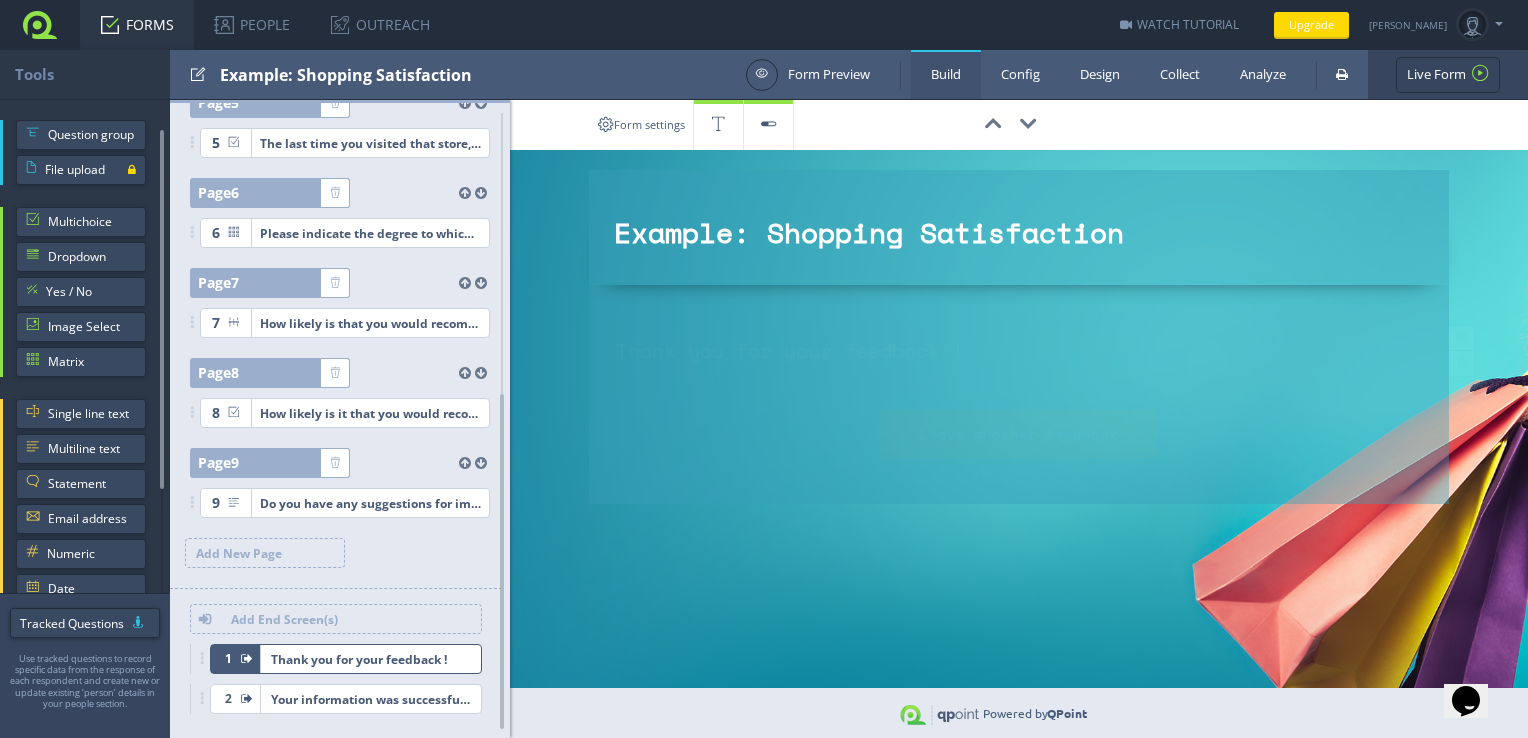 scroll, scrollTop: 0, scrollLeft: 0, axis: both 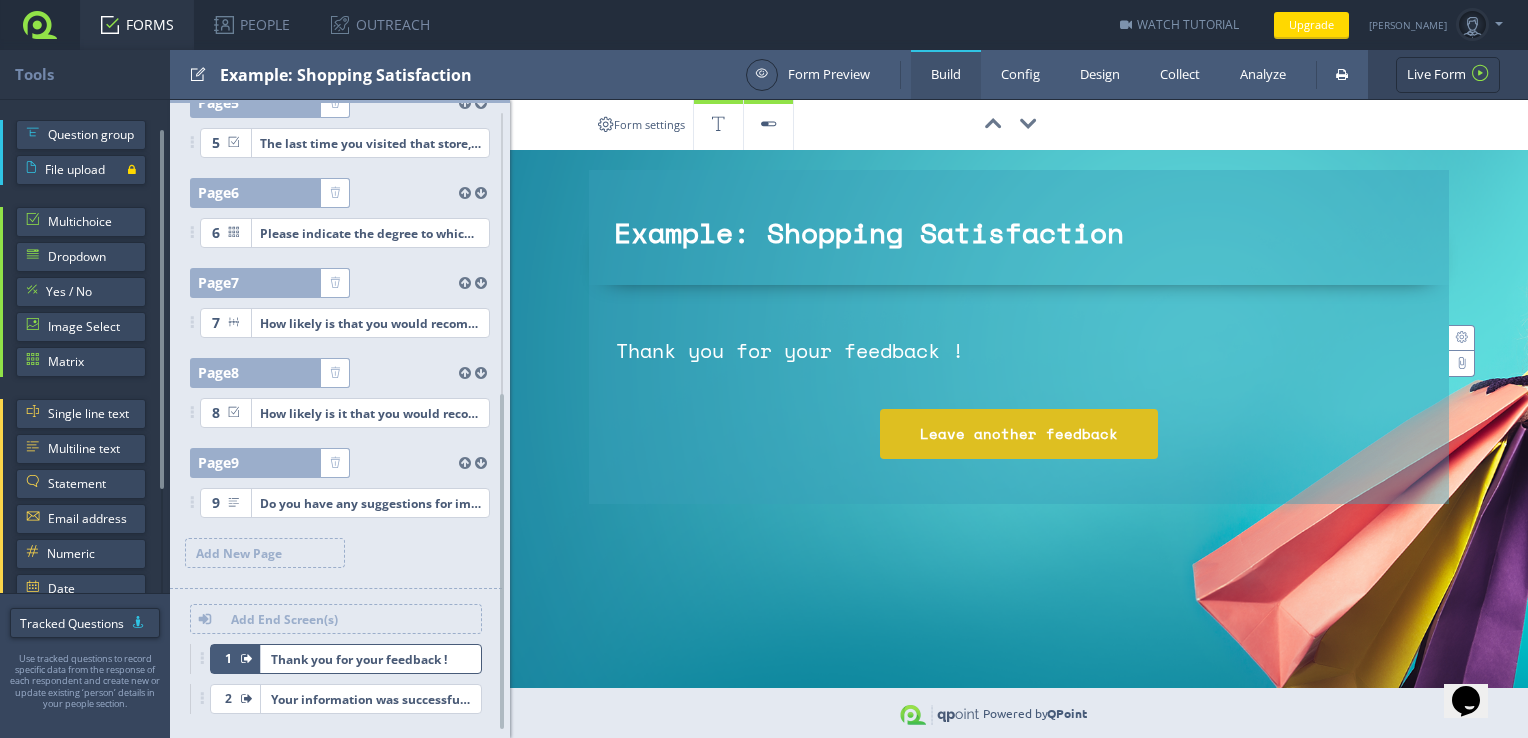 click on "Your information was successfully submitted.Thank you for your time." at bounding box center (371, 699) 